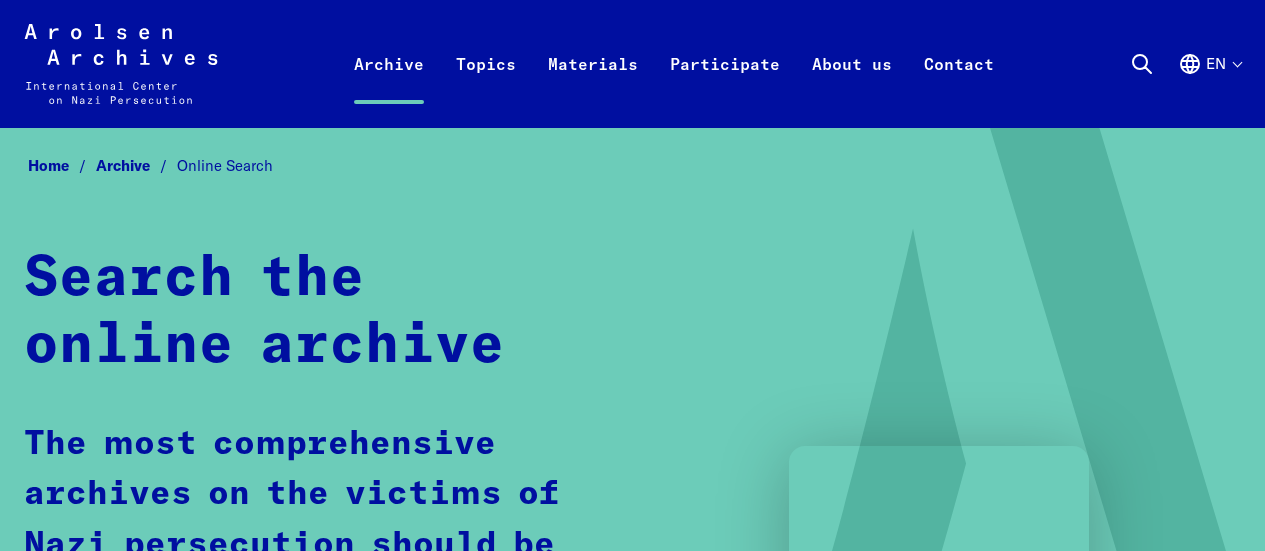 scroll, scrollTop: 0, scrollLeft: 0, axis: both 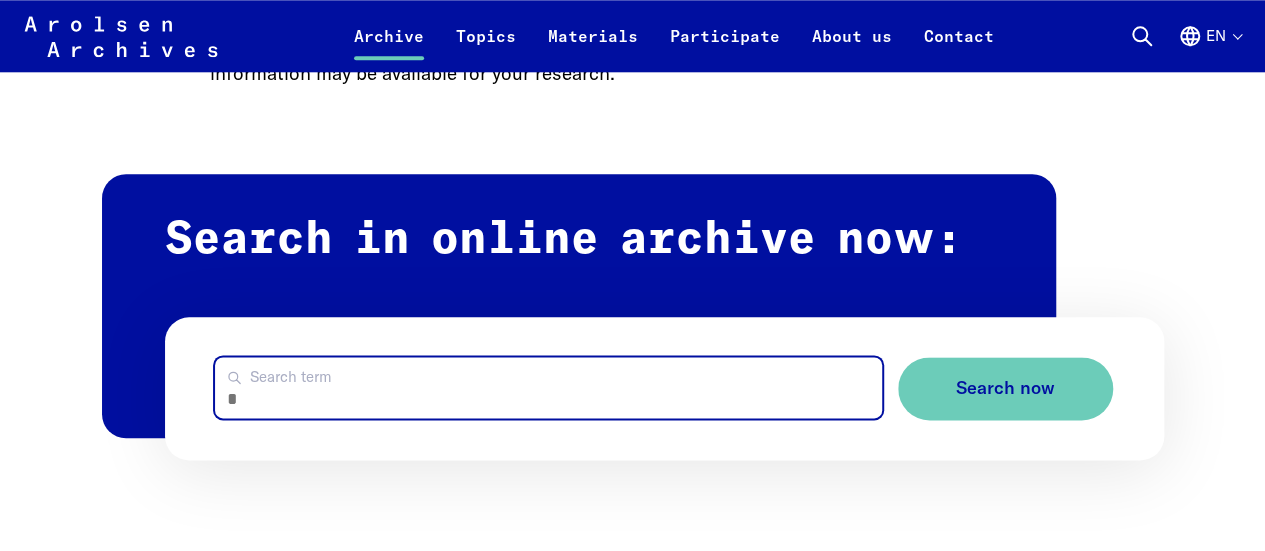 click on "Search term" at bounding box center [548, 387] 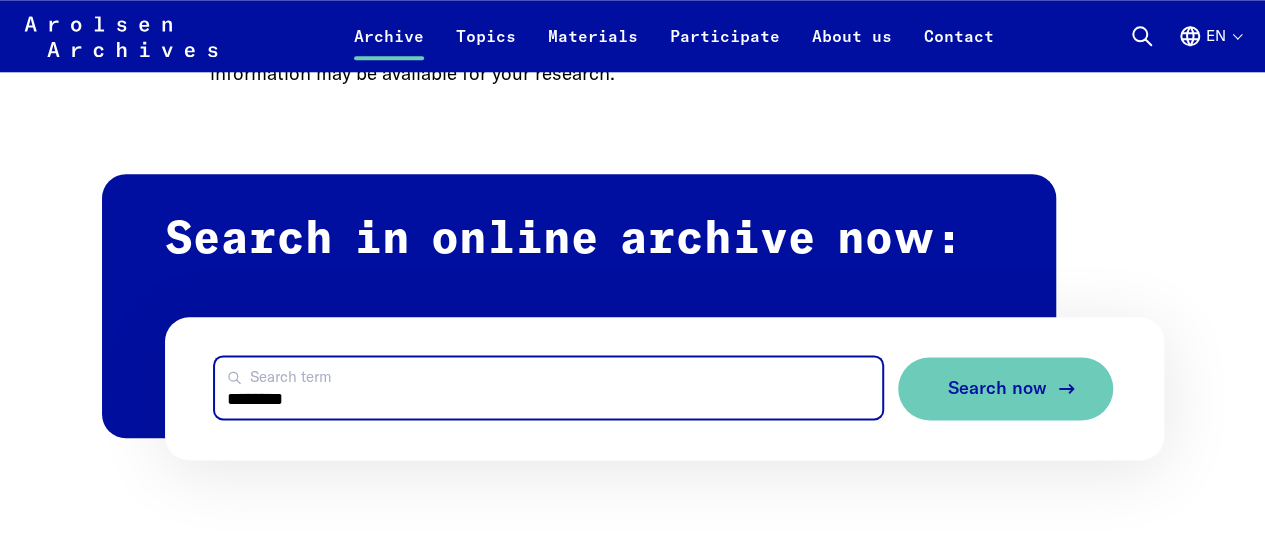 type on "********" 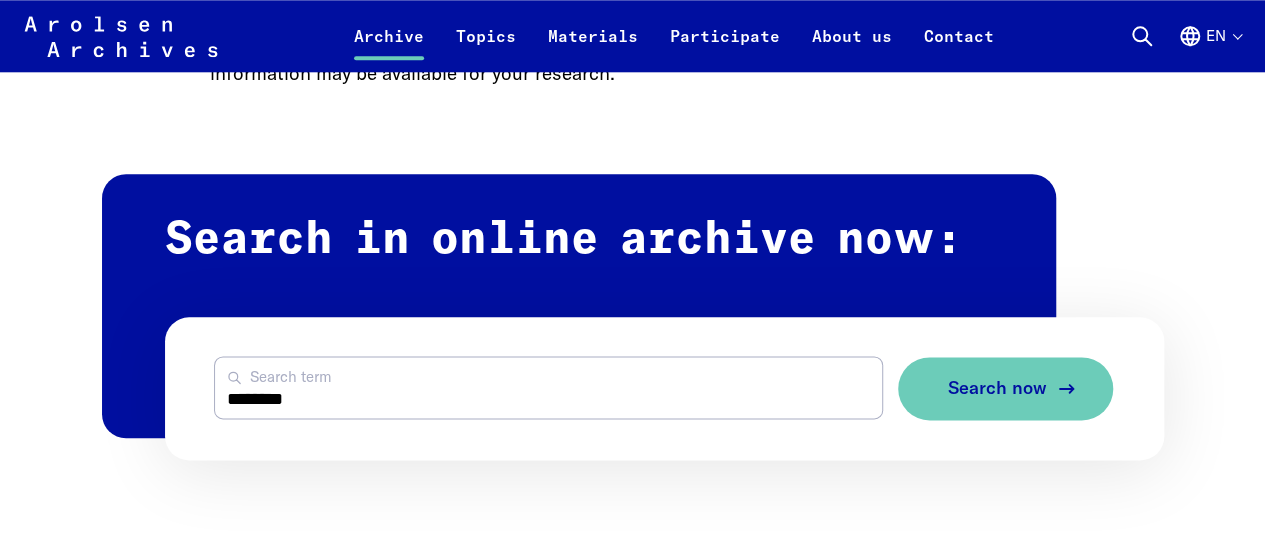 click on "Search now" at bounding box center [997, 388] 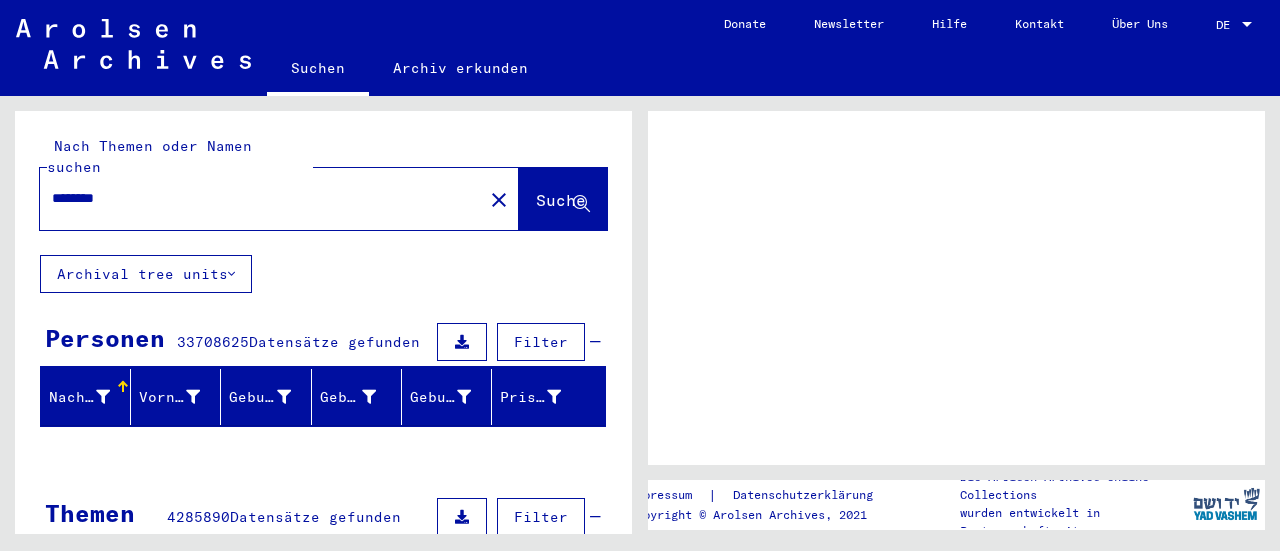 scroll, scrollTop: 0, scrollLeft: 0, axis: both 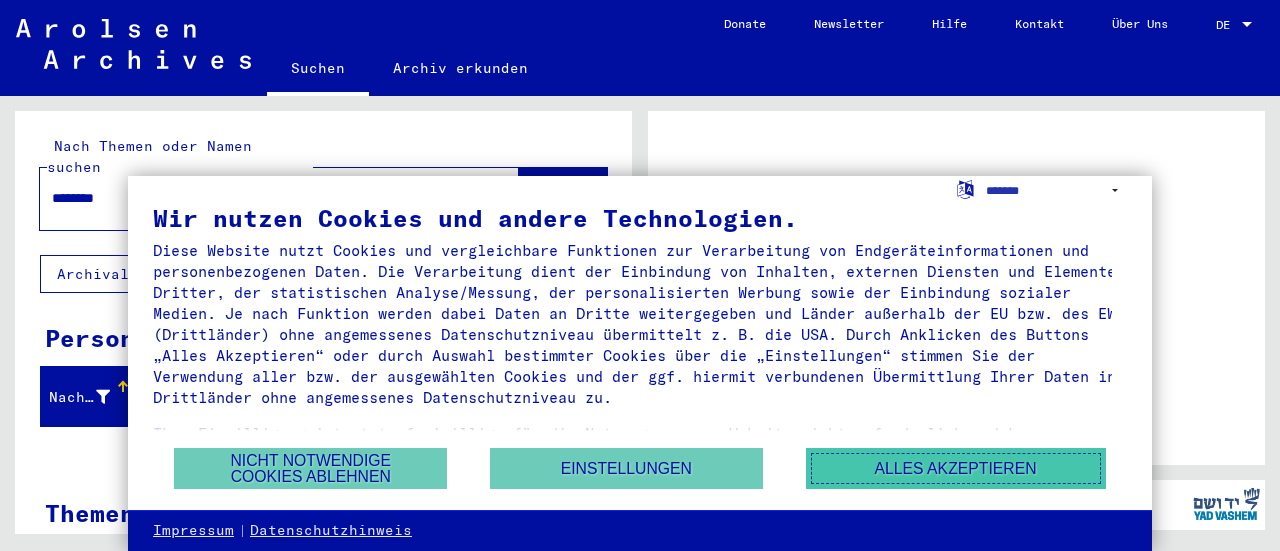 click on "Alles akzeptieren" at bounding box center (956, 468) 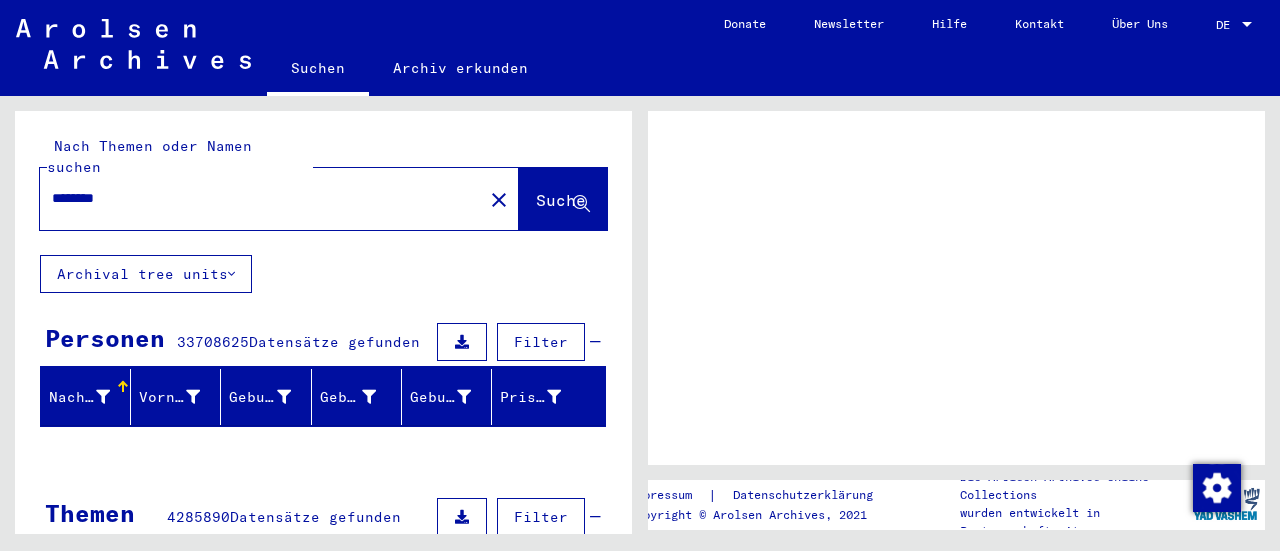 click at bounding box center (1247, 24) 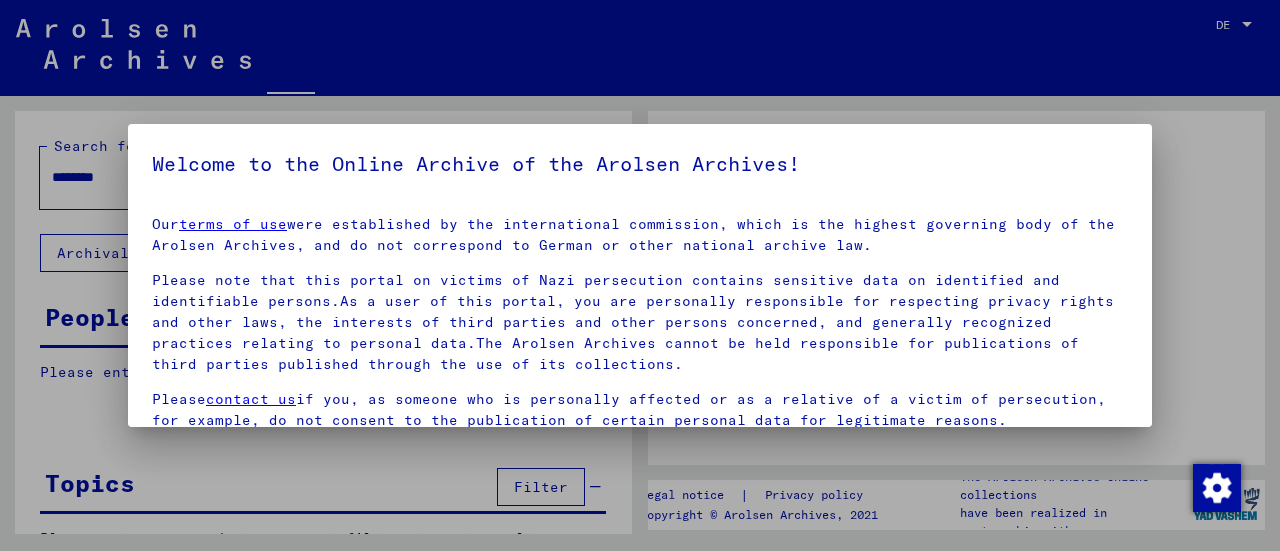 click at bounding box center (640, 275) 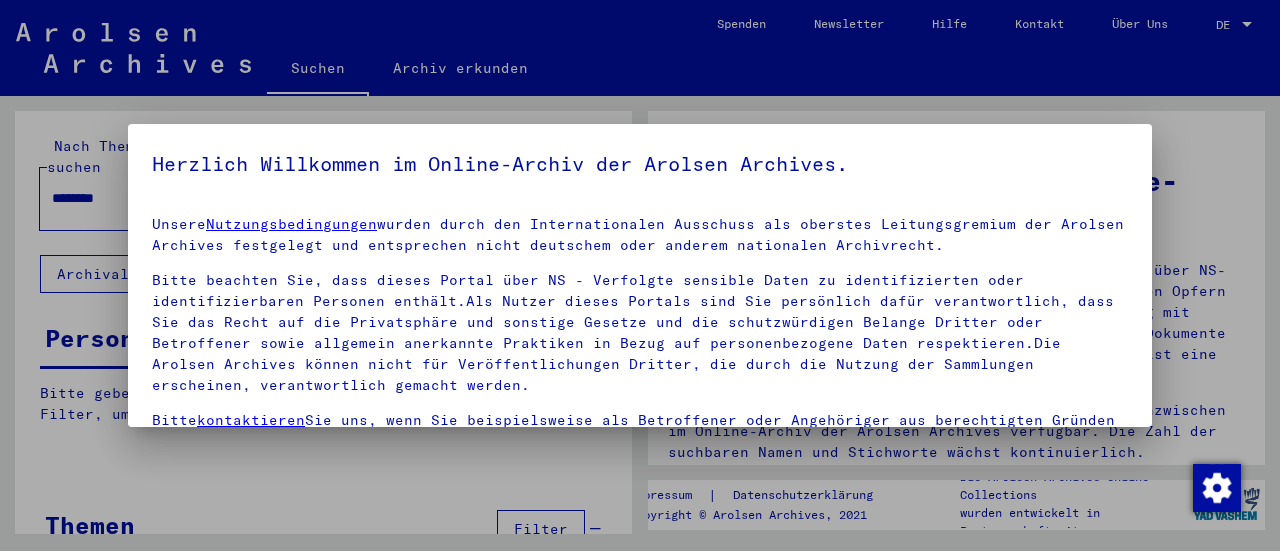 click at bounding box center [640, 275] 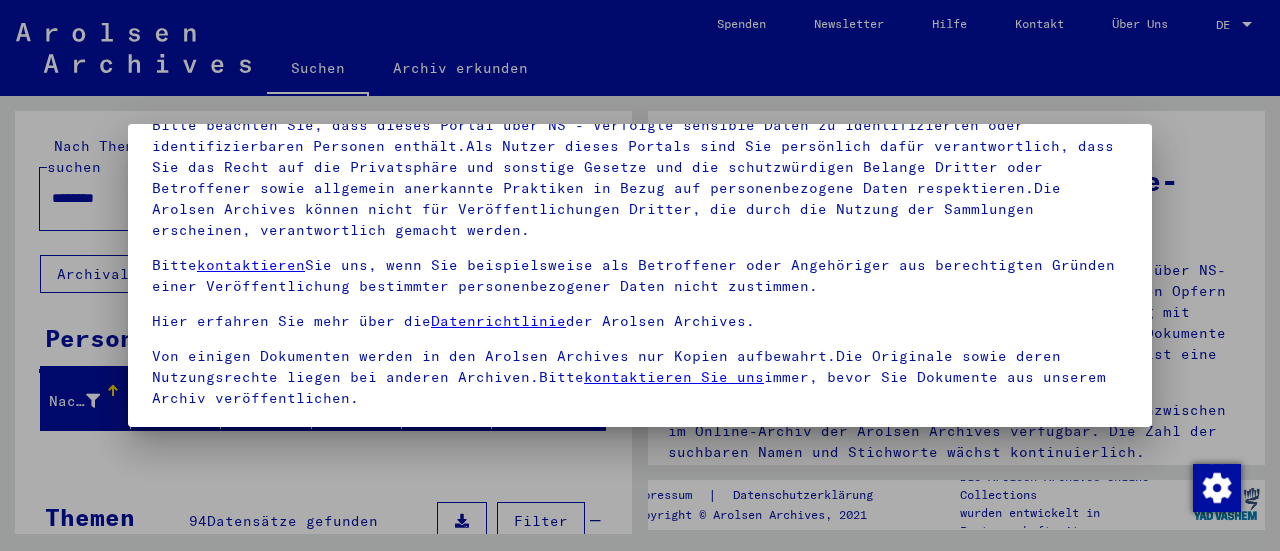 scroll, scrollTop: 0, scrollLeft: 0, axis: both 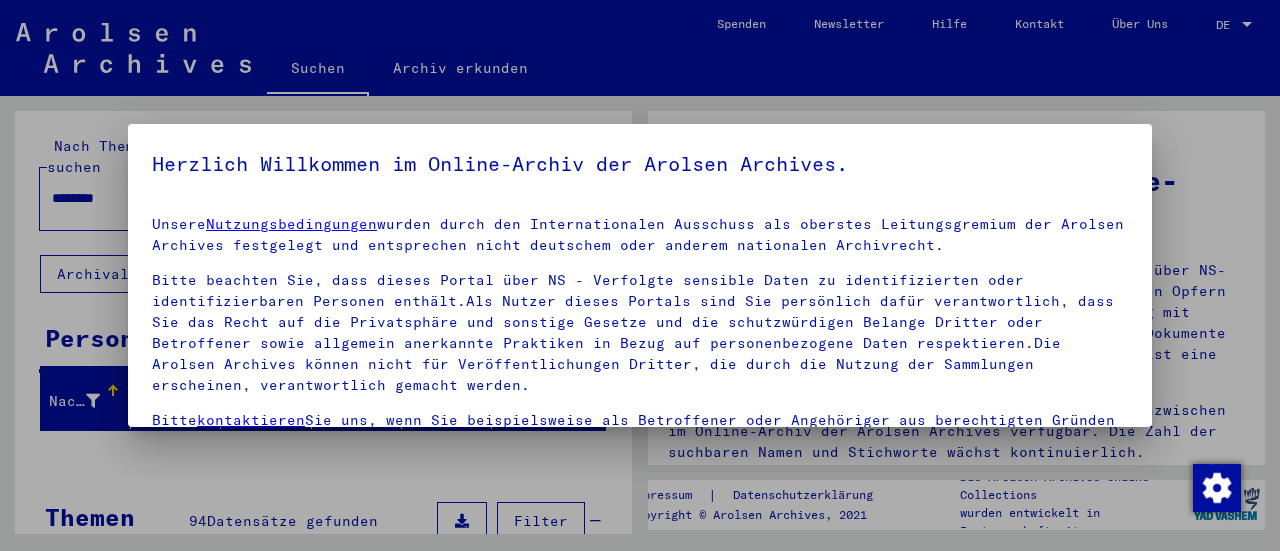 click at bounding box center (640, 275) 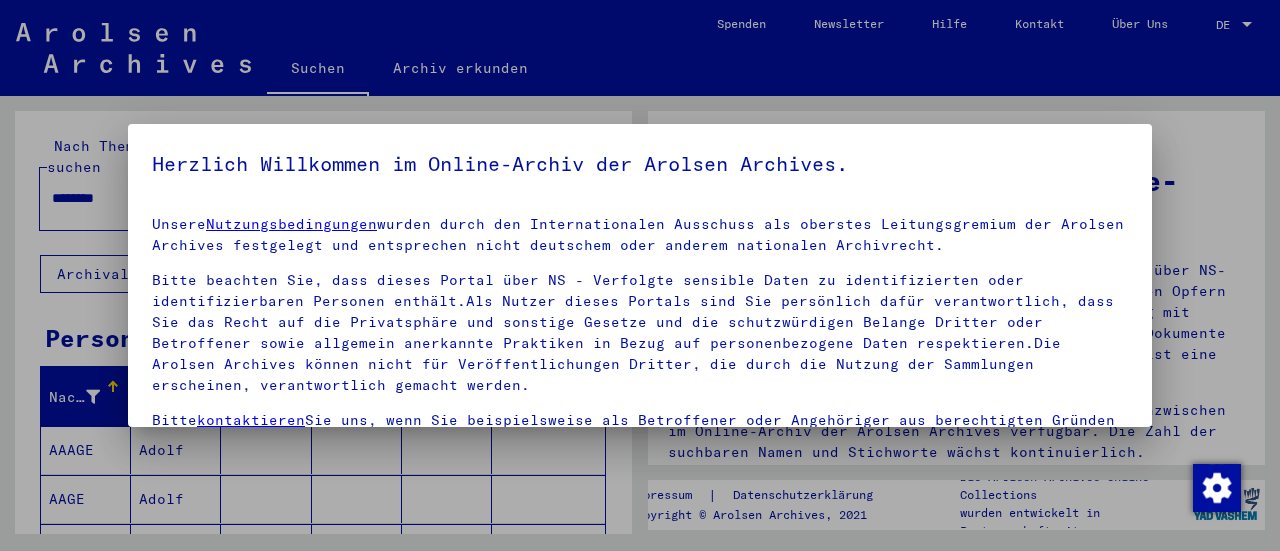 click at bounding box center (640, 275) 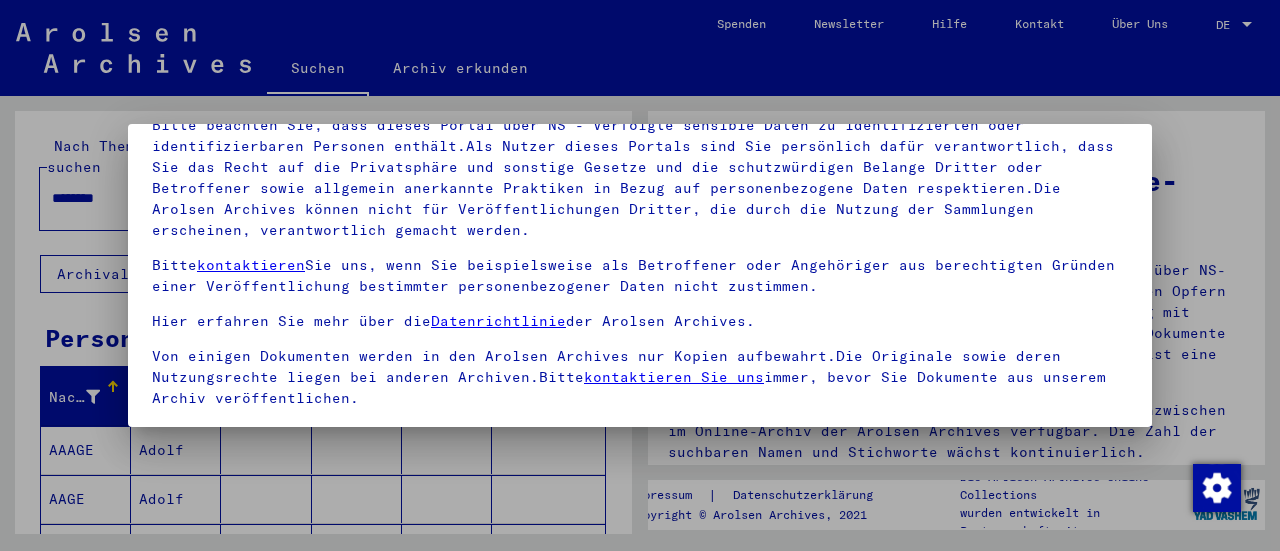 scroll, scrollTop: 0, scrollLeft: 0, axis: both 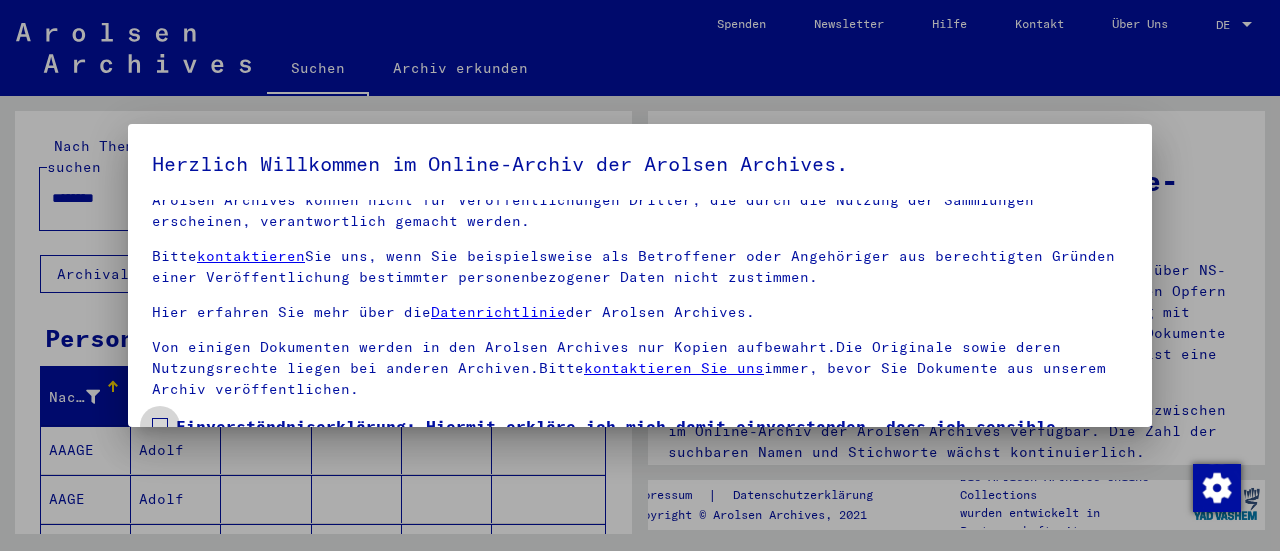 click at bounding box center (160, 426) 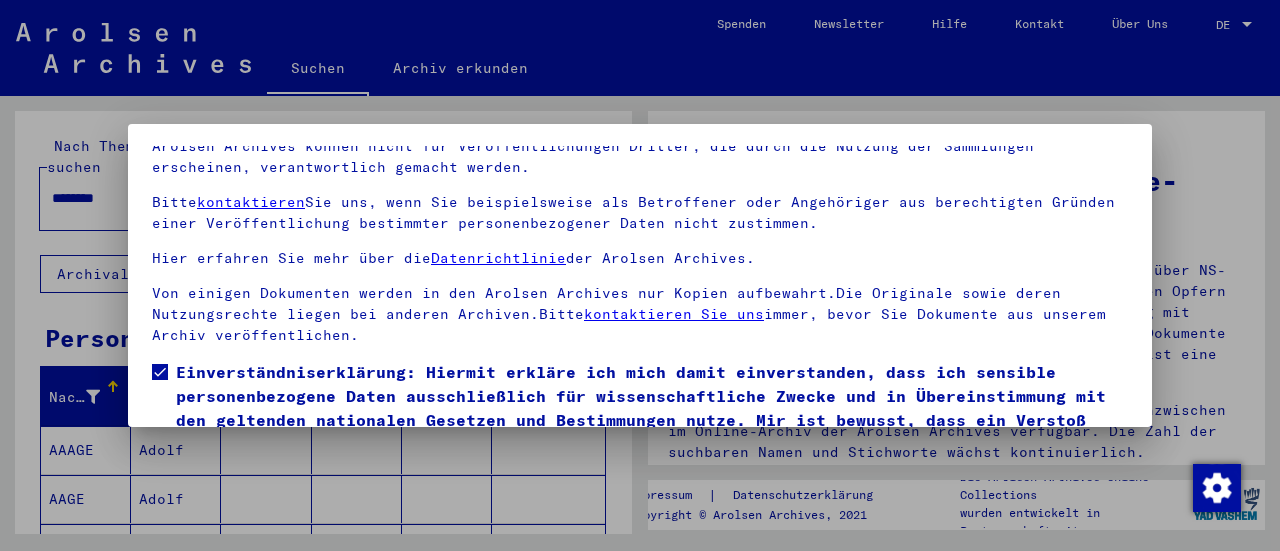 scroll, scrollTop: 53, scrollLeft: 0, axis: vertical 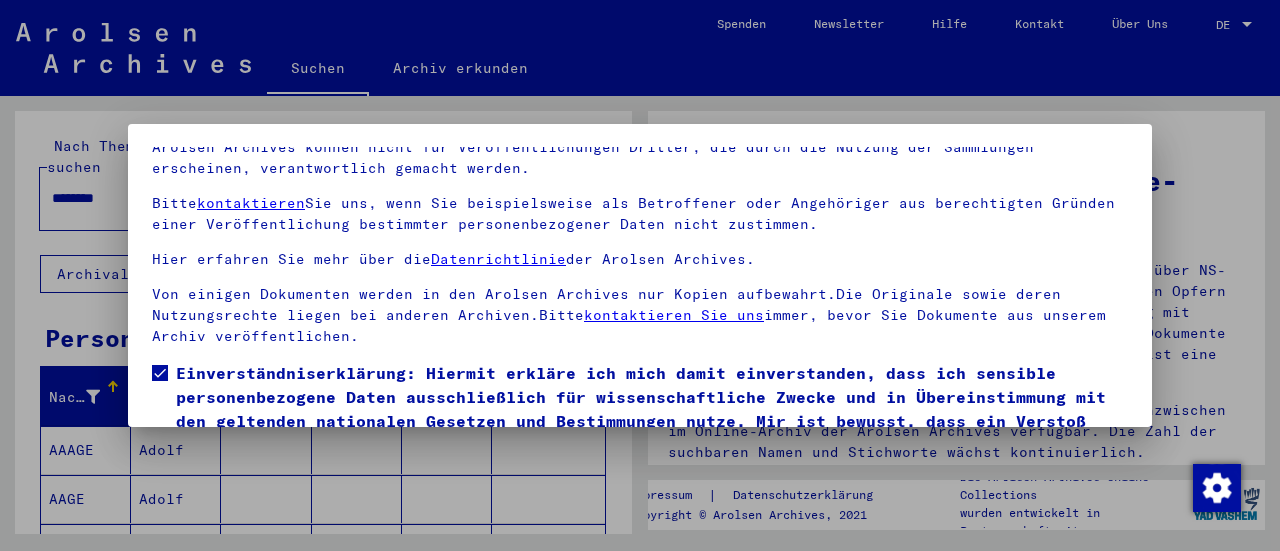 drag, startPoint x: 1155, startPoint y: 413, endPoint x: 260, endPoint y: 369, distance: 896.08093 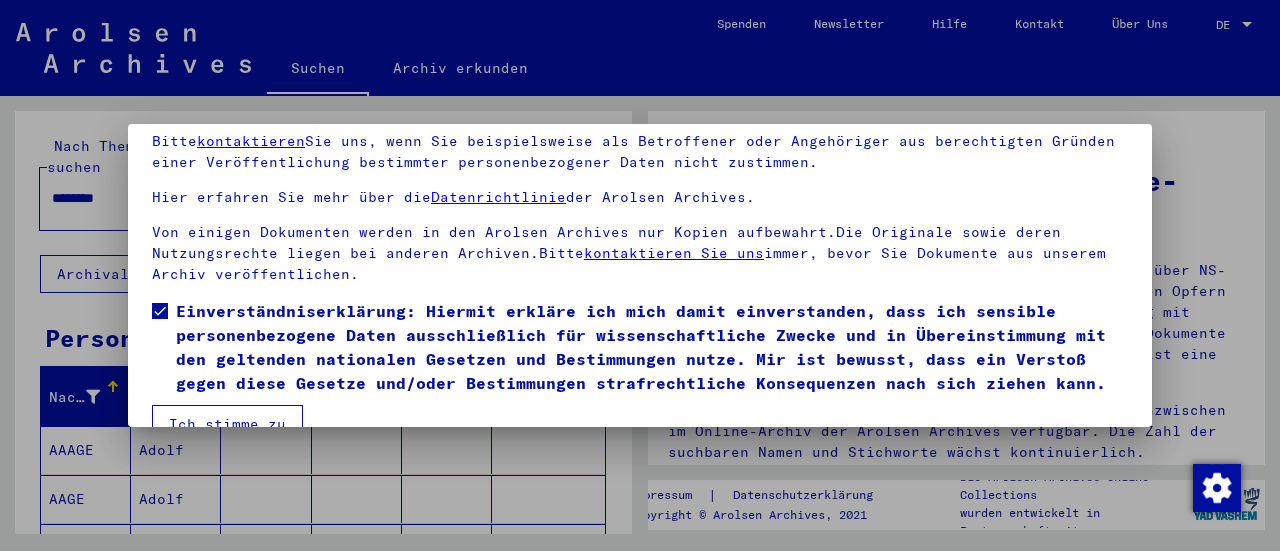 scroll, scrollTop: 155, scrollLeft: 0, axis: vertical 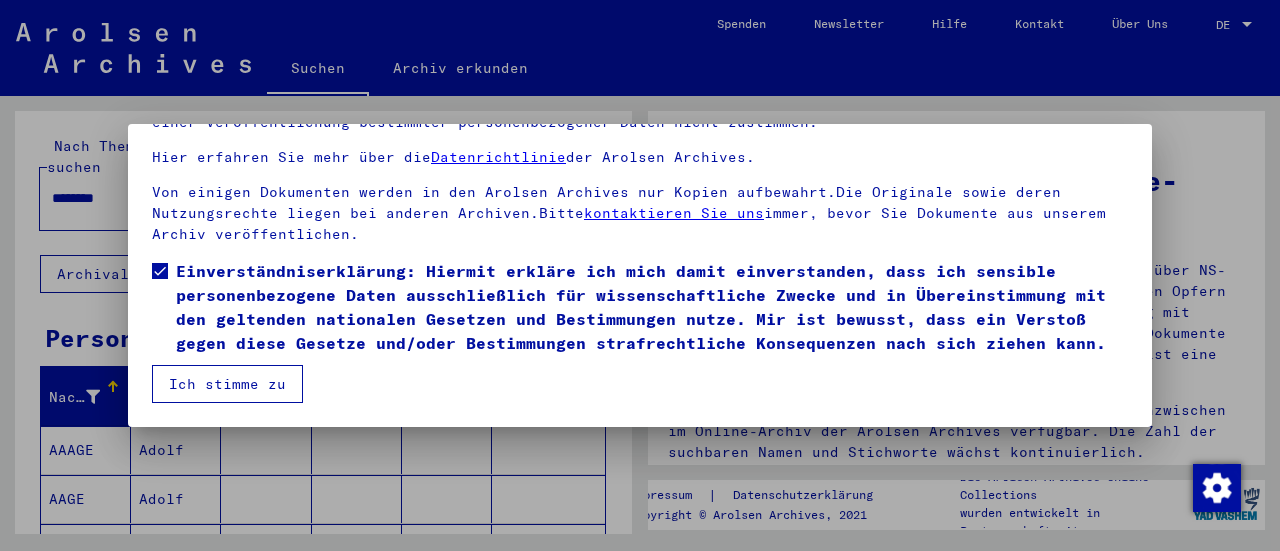 click on "Ich stimme zu" at bounding box center [227, 384] 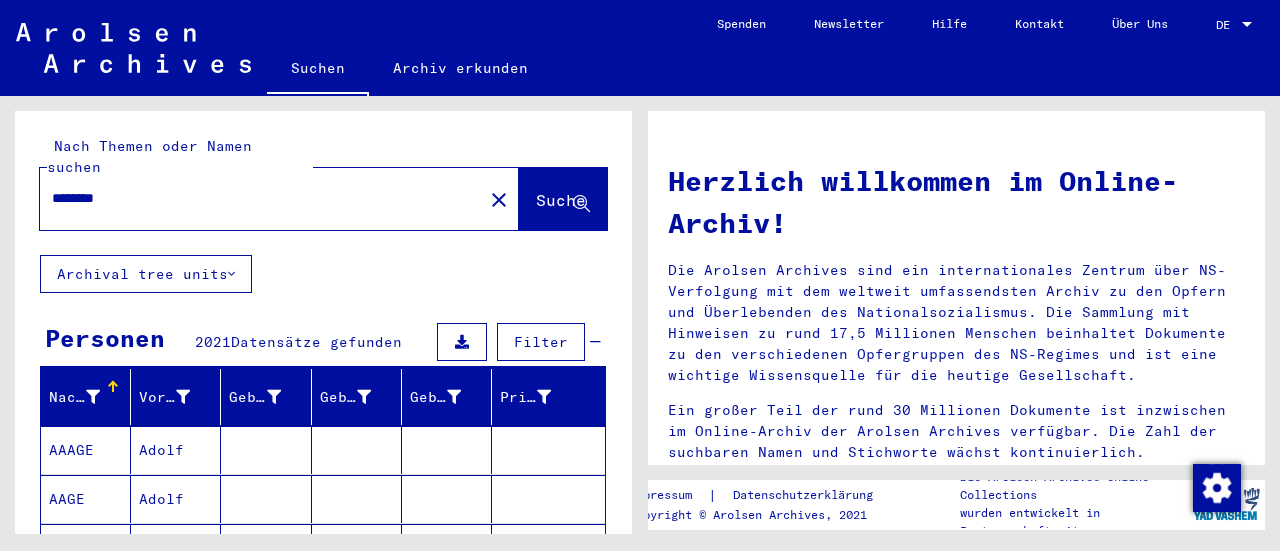 scroll, scrollTop: 24, scrollLeft: 0, axis: vertical 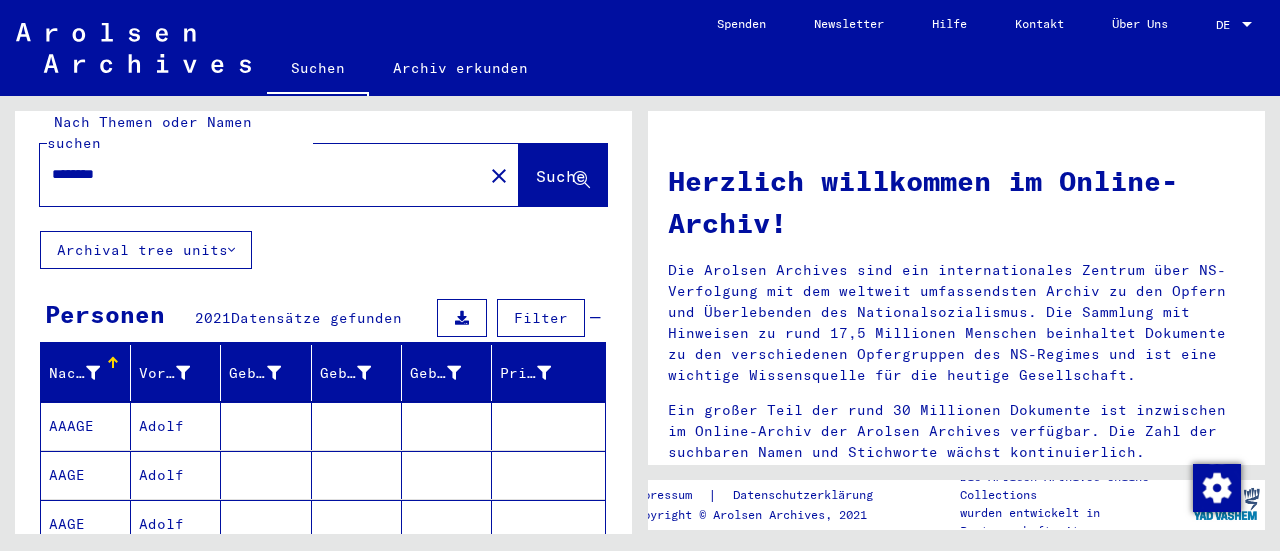 click on "Filter" at bounding box center [541, 318] 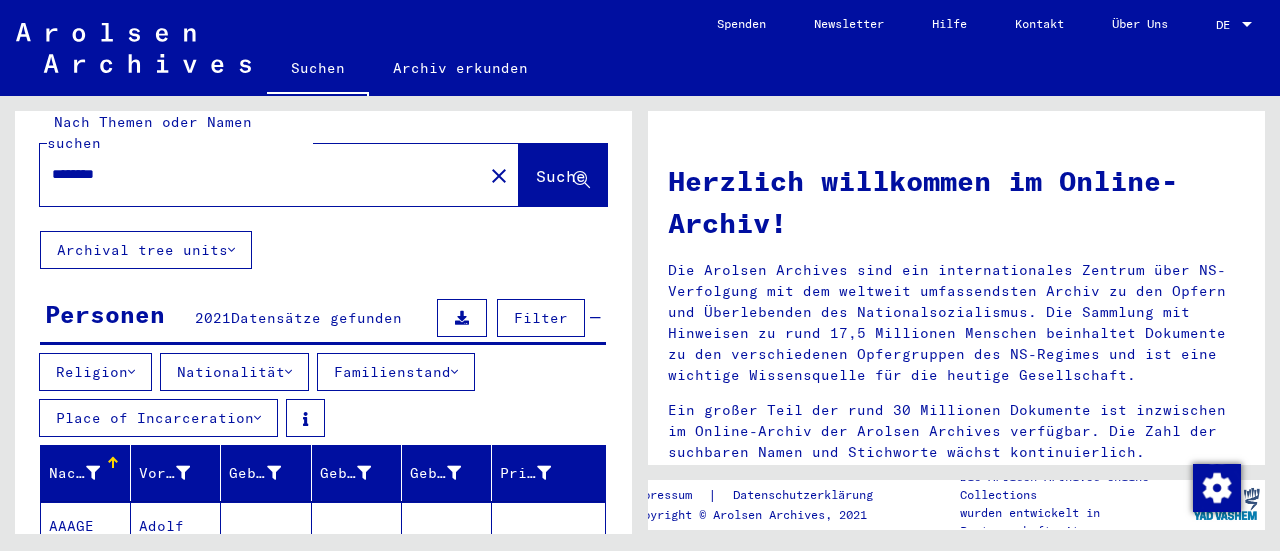 click on "Religion" at bounding box center [95, 372] 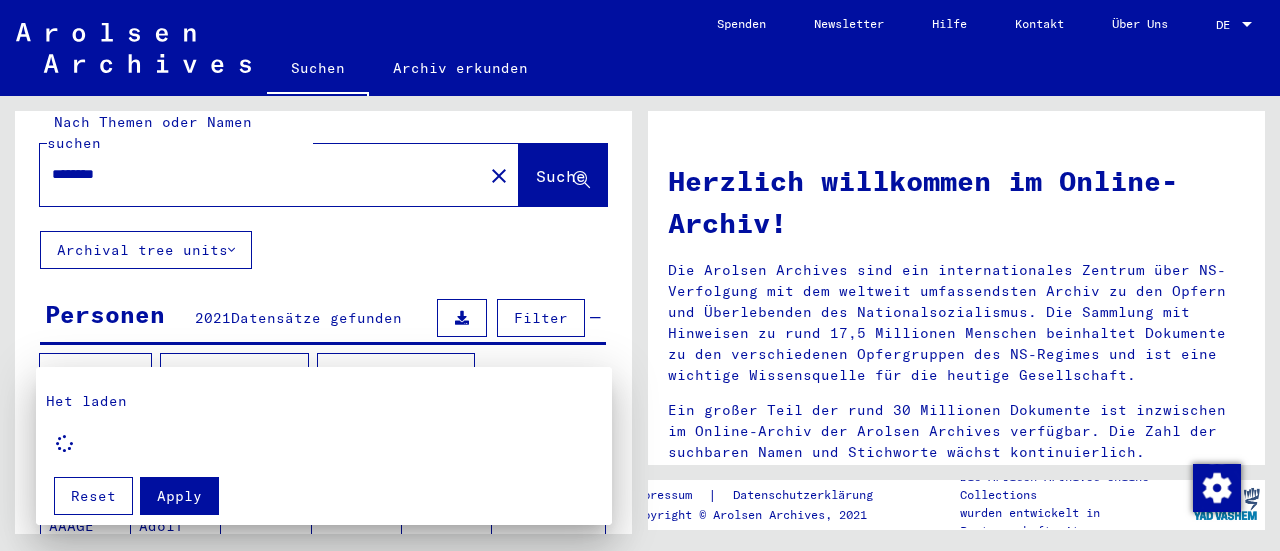click at bounding box center (640, 275) 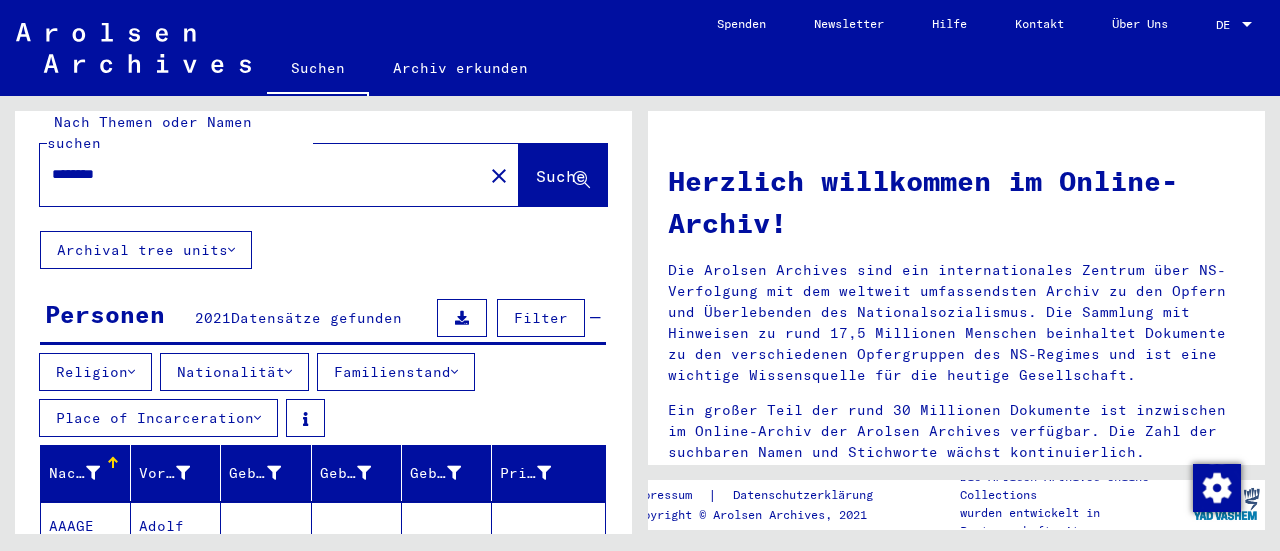 click on "AAAGE" at bounding box center [86, 575] 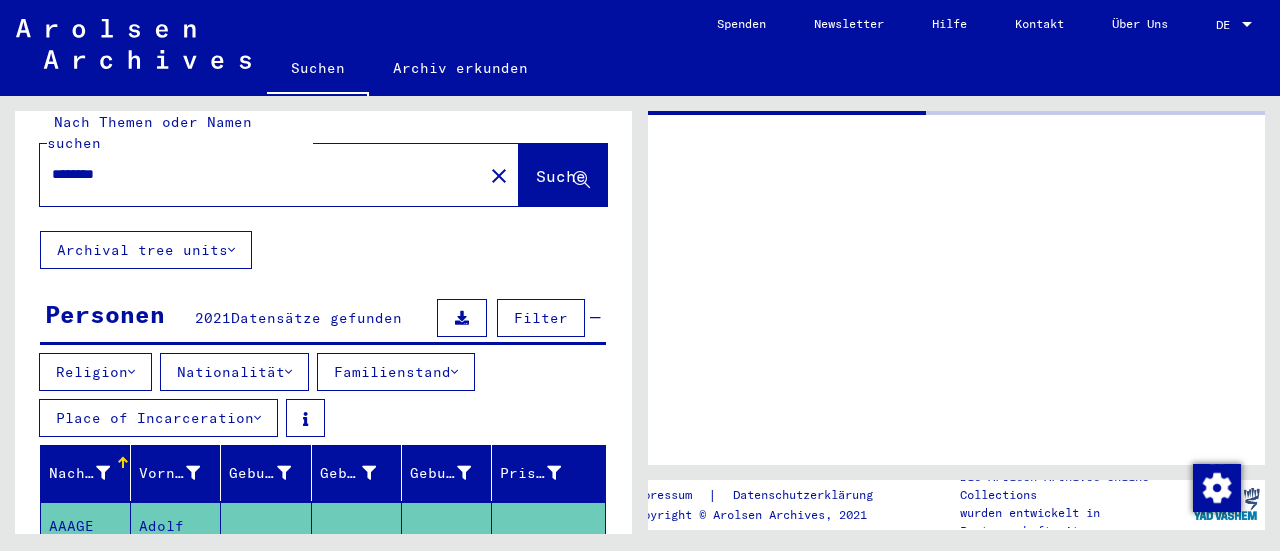 click on "AAAGE" 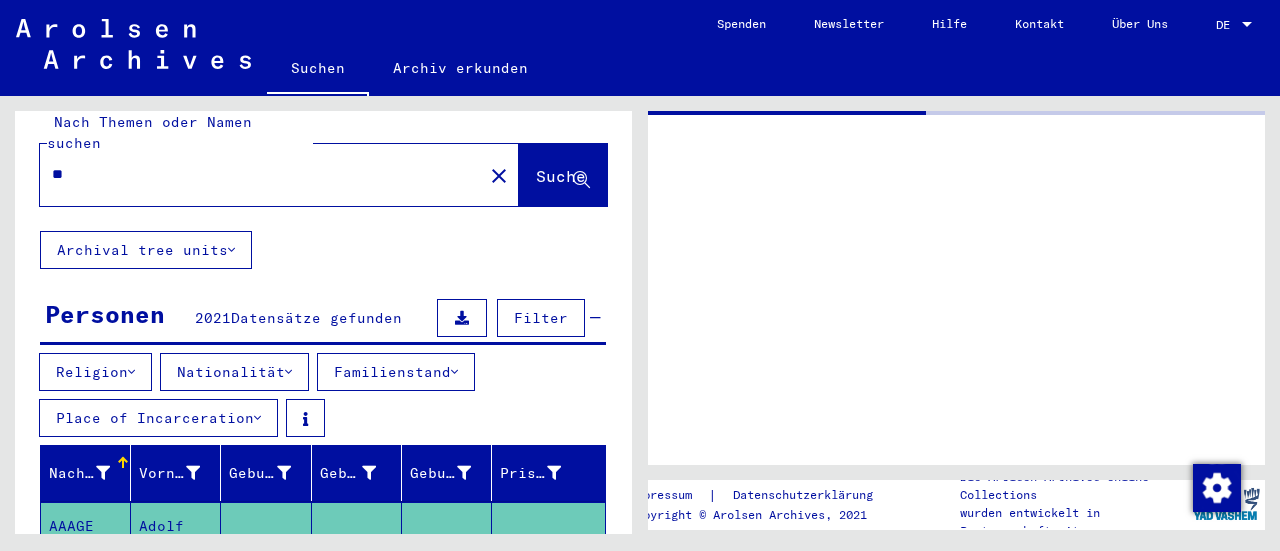 type on "*" 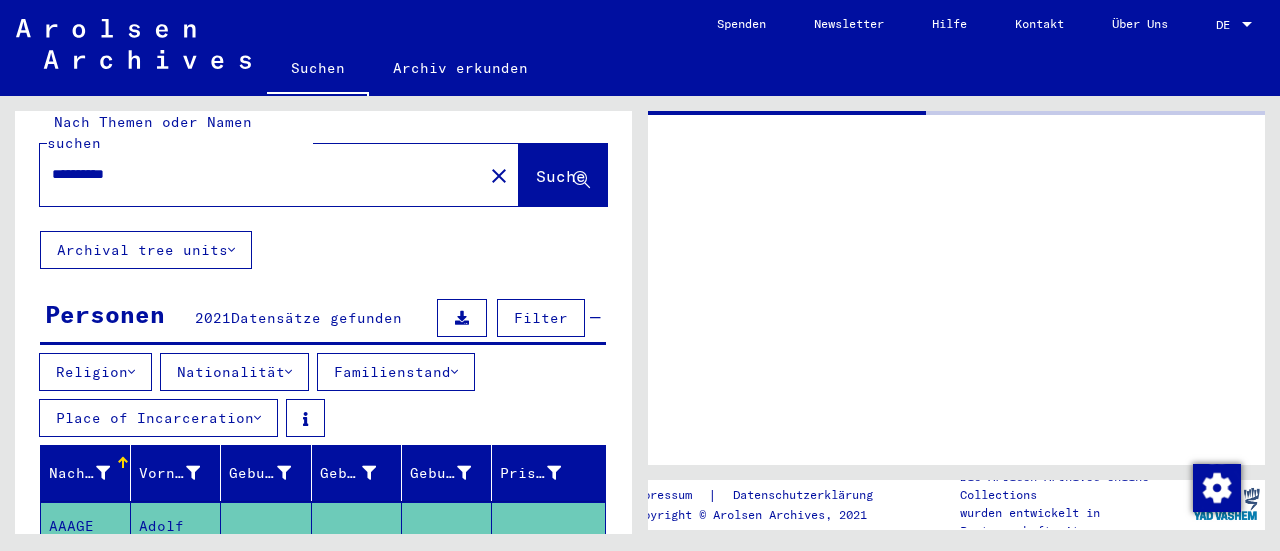 type on "**********" 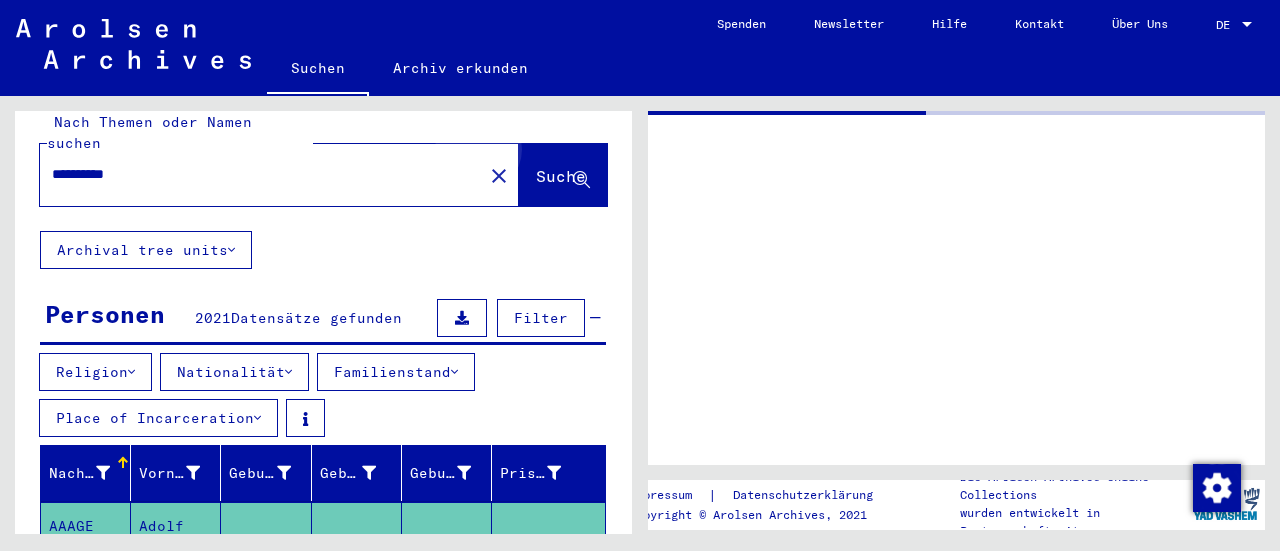 click on "Suche" 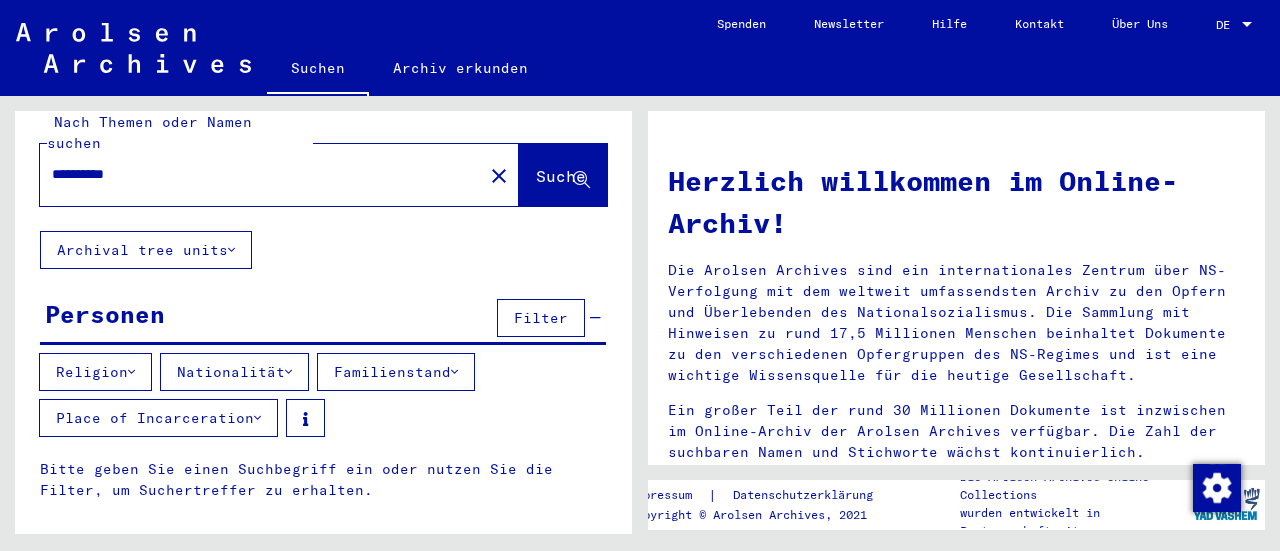 click on "Religion" at bounding box center [95, 372] 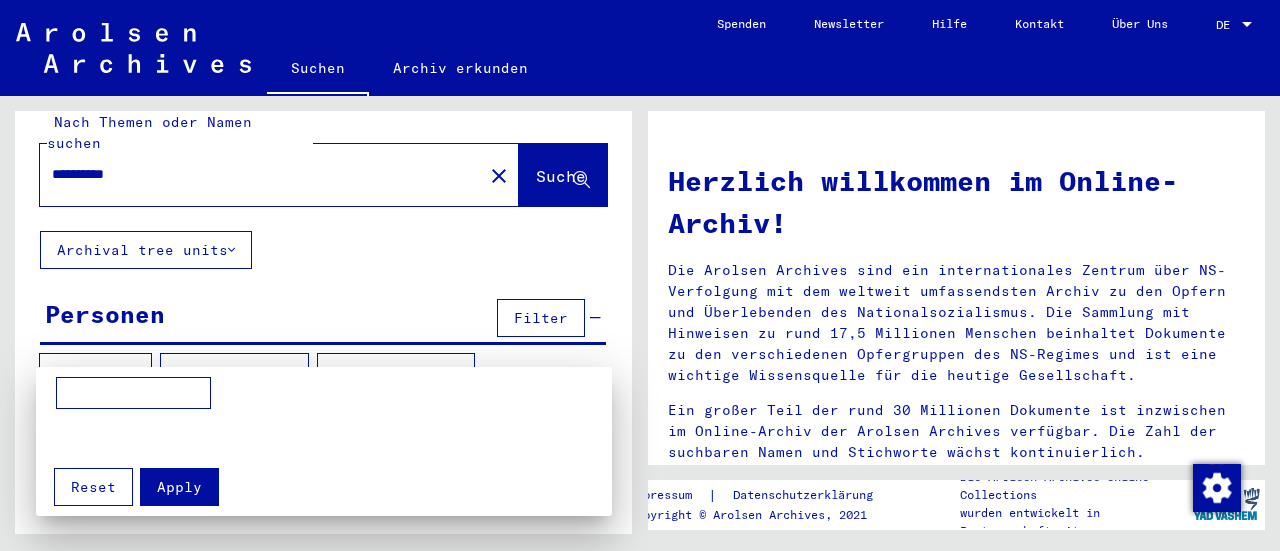 click at bounding box center [133, 393] 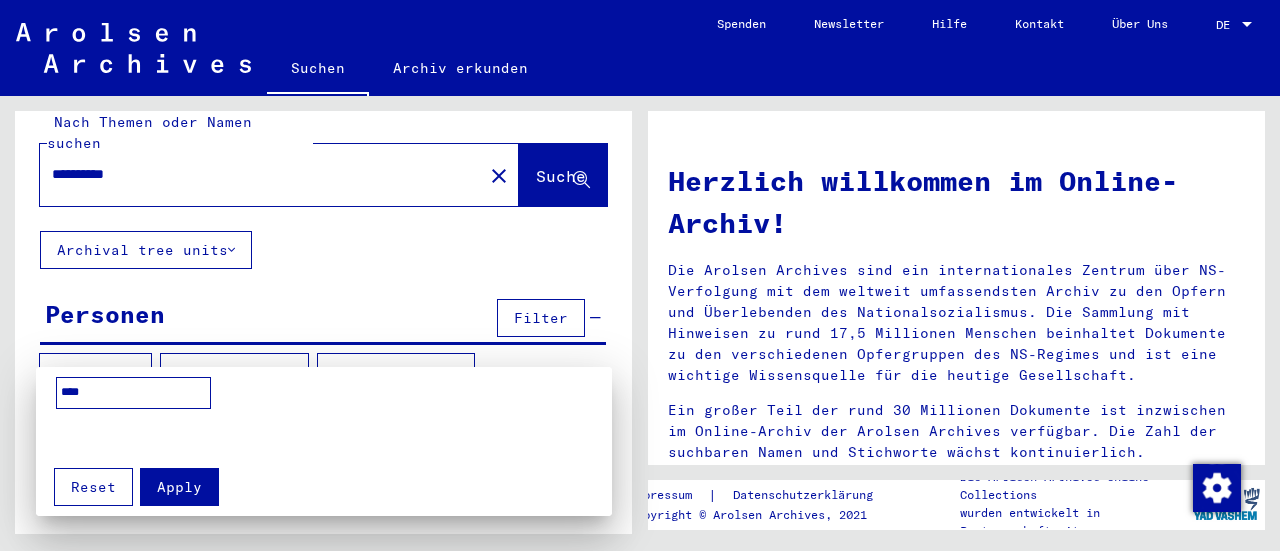 type on "****" 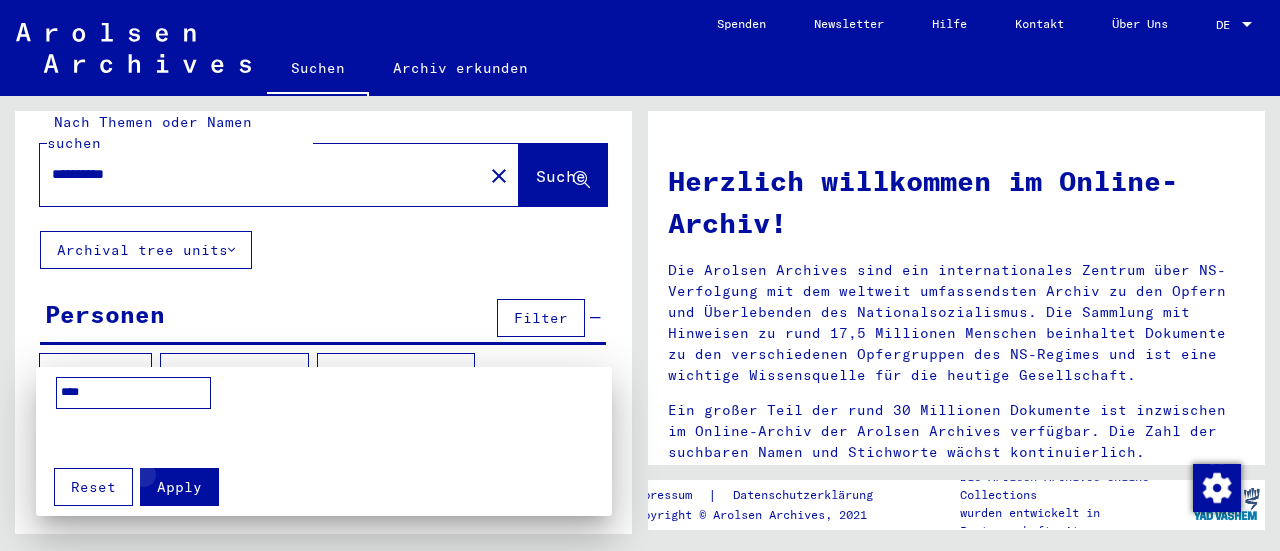 click on "Apply" at bounding box center (179, 487) 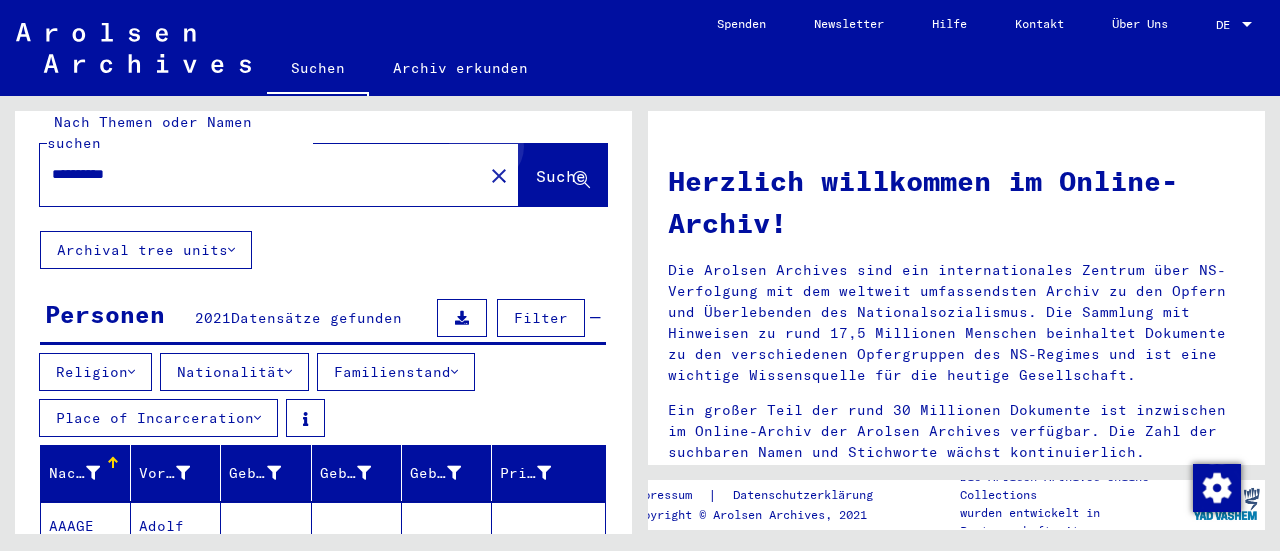 click on "Suche" 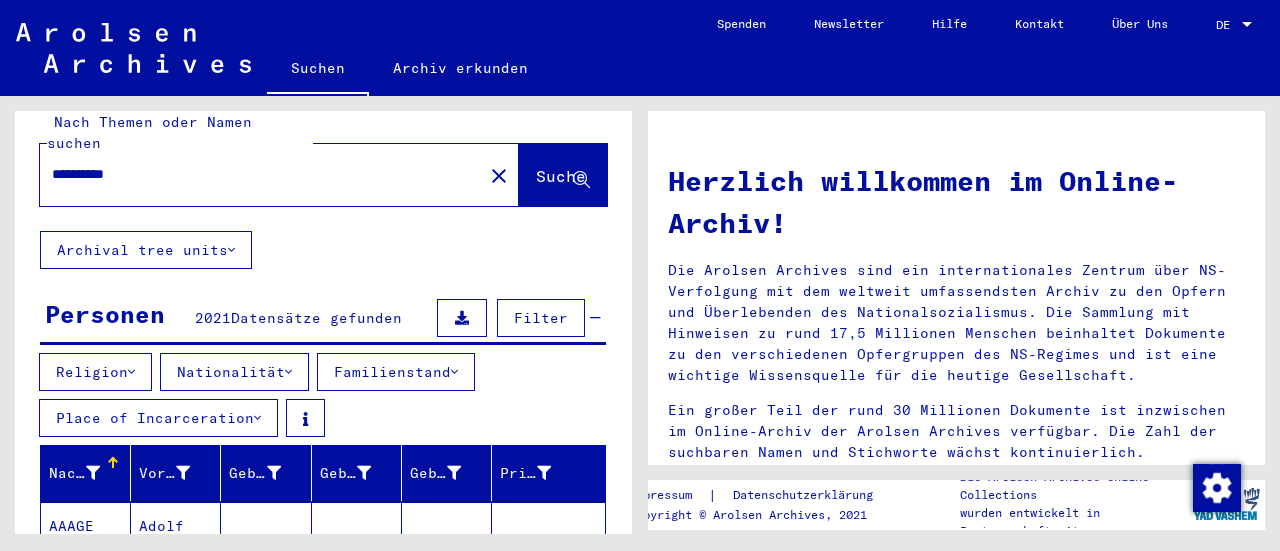 click 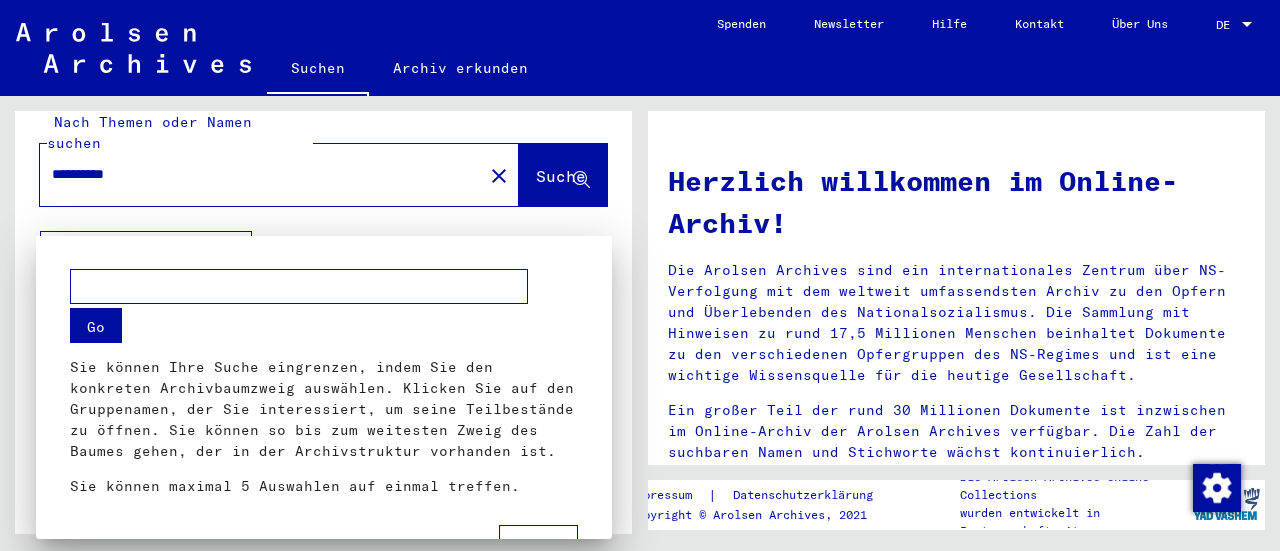 scroll, scrollTop: 22, scrollLeft: 0, axis: vertical 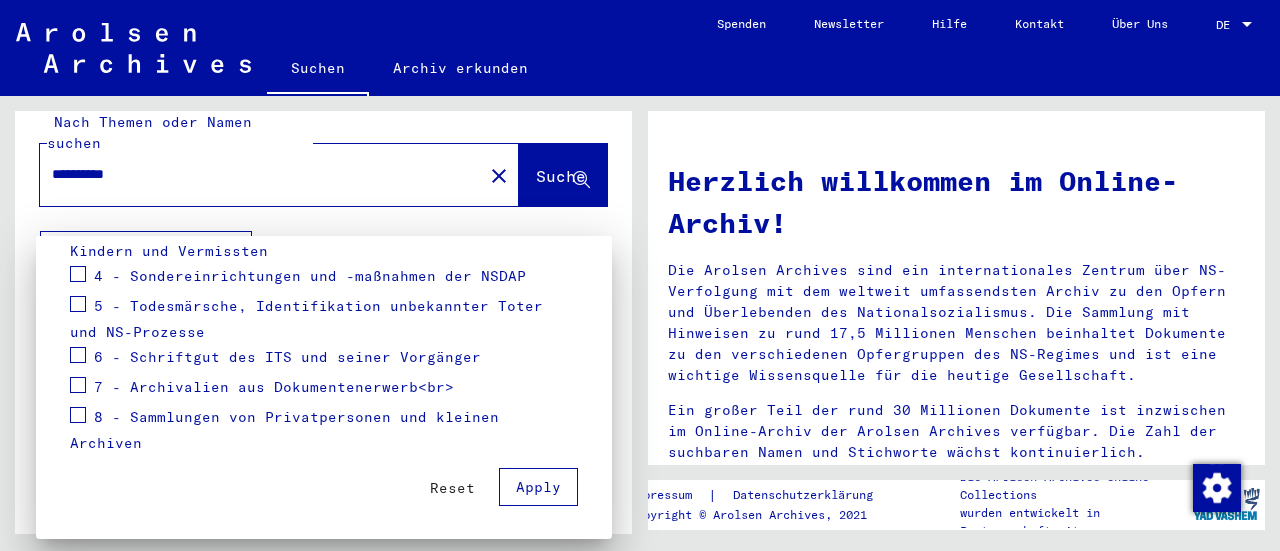 click at bounding box center (640, 275) 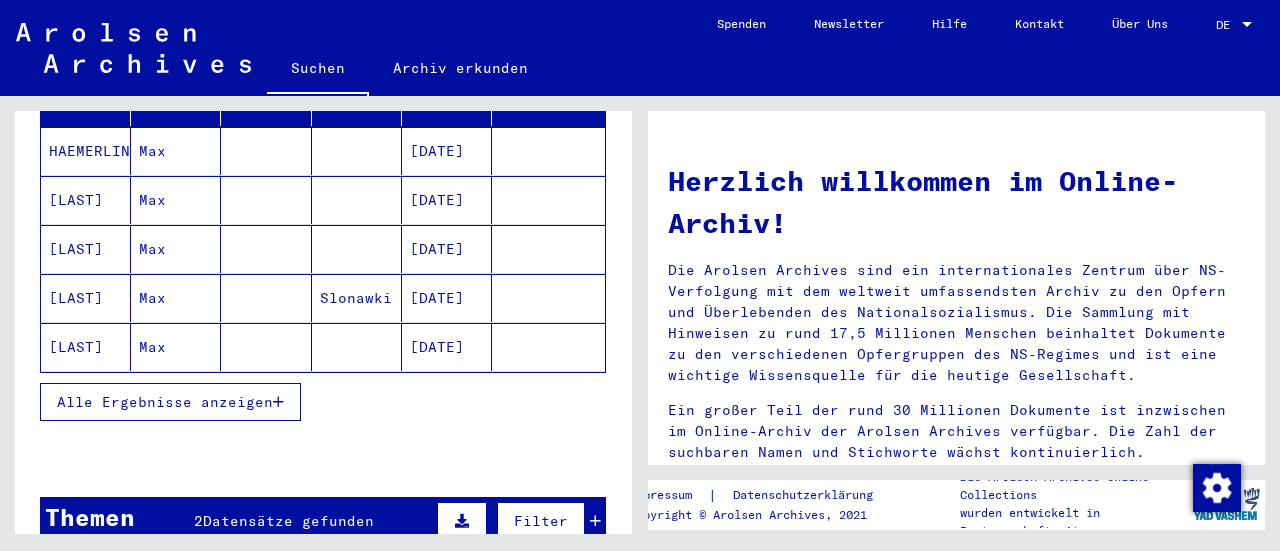 scroll, scrollTop: 397, scrollLeft: 0, axis: vertical 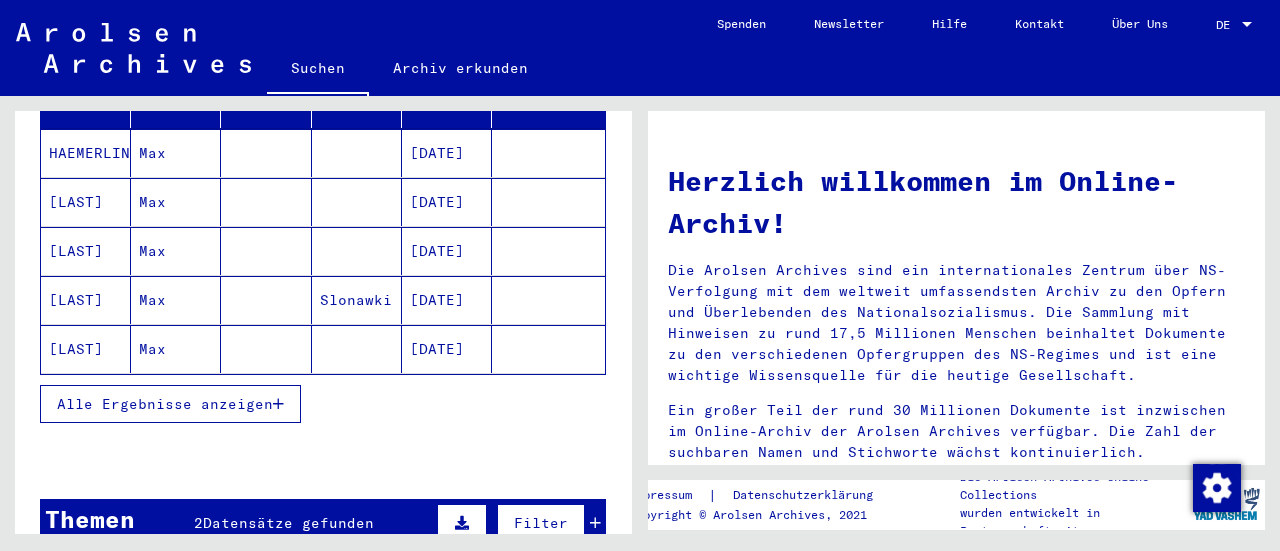 click on "Alle Ergebnisse anzeigen" at bounding box center (165, 404) 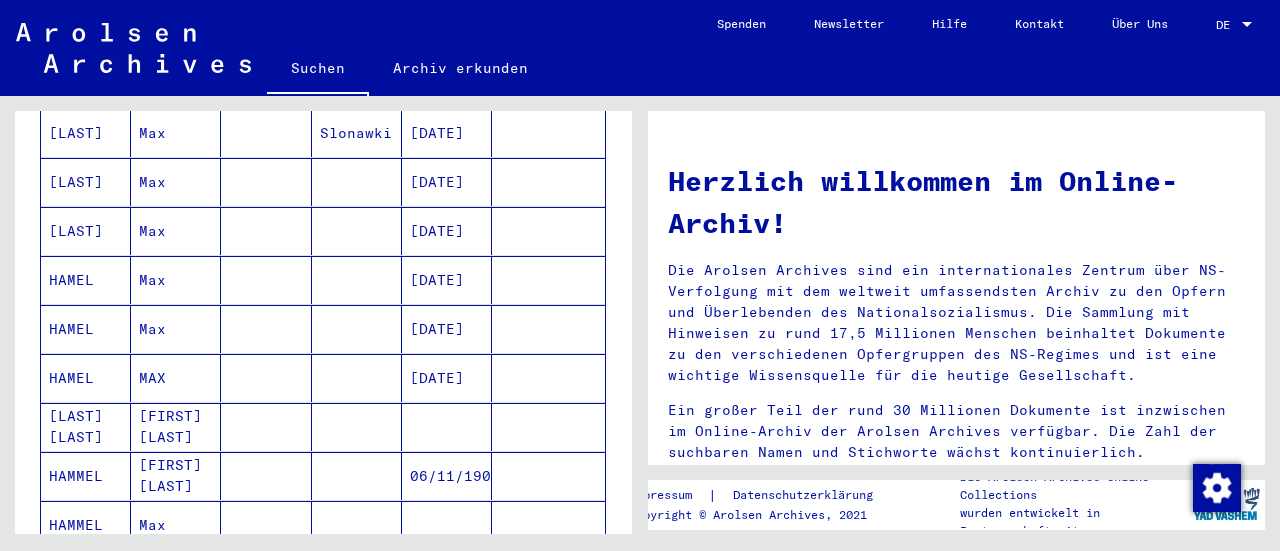 scroll, scrollTop: 570, scrollLeft: 0, axis: vertical 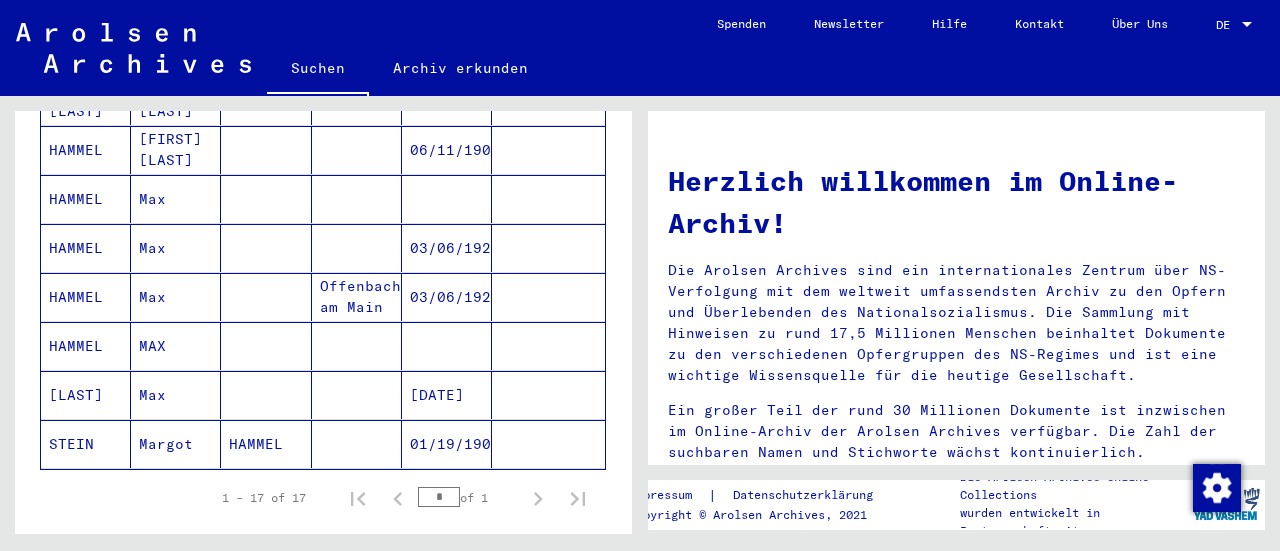 click on "HAMMEL" at bounding box center (86, 248) 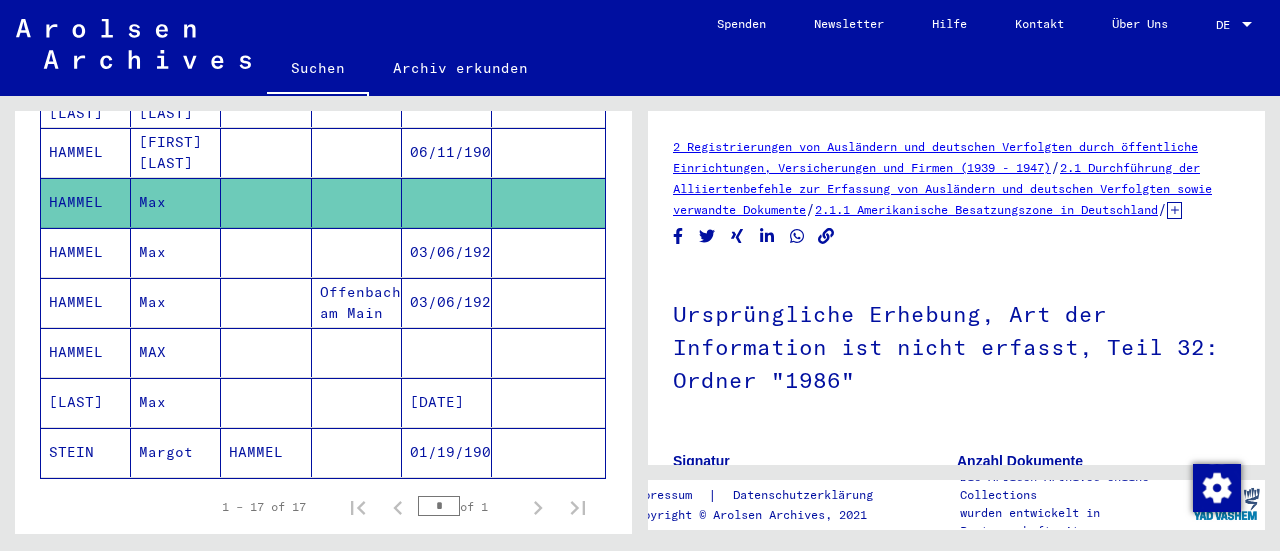scroll, scrollTop: 0, scrollLeft: 0, axis: both 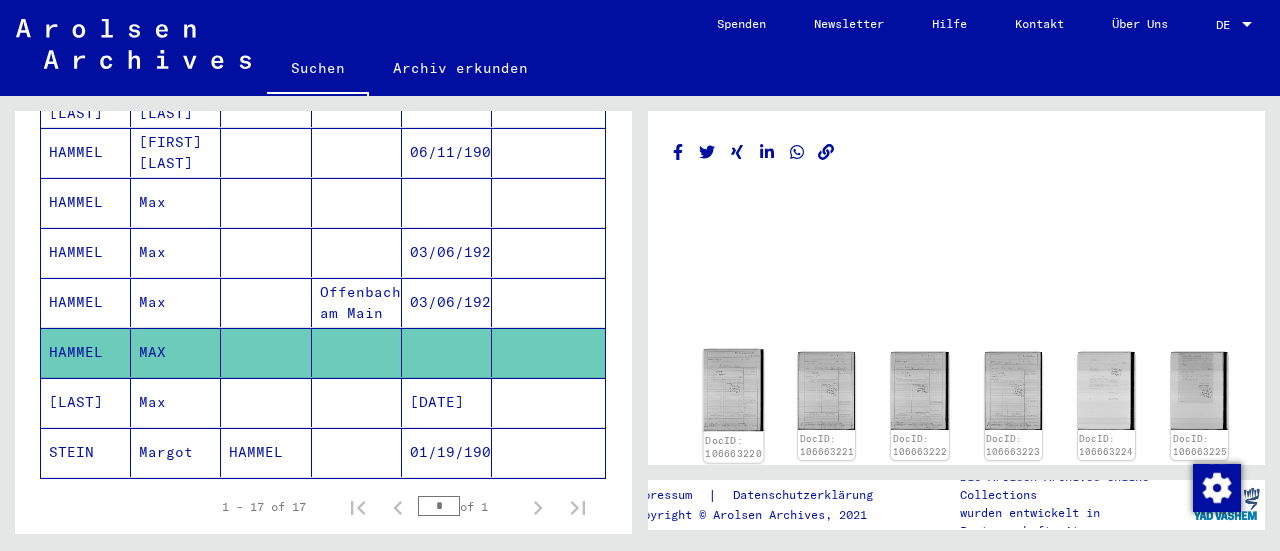 click 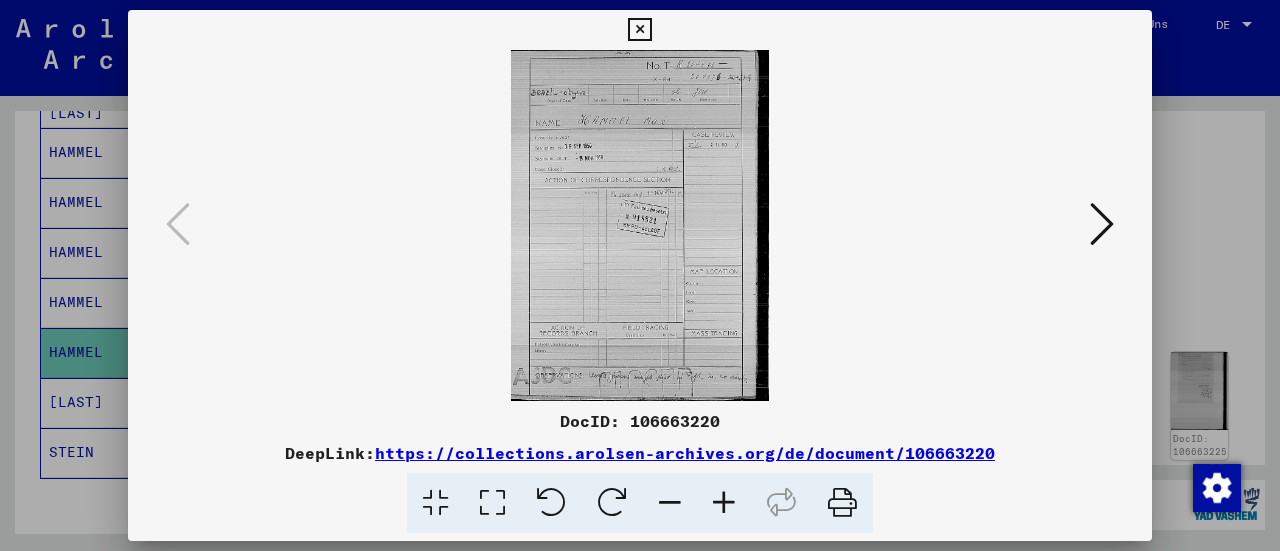 click at bounding box center (639, 30) 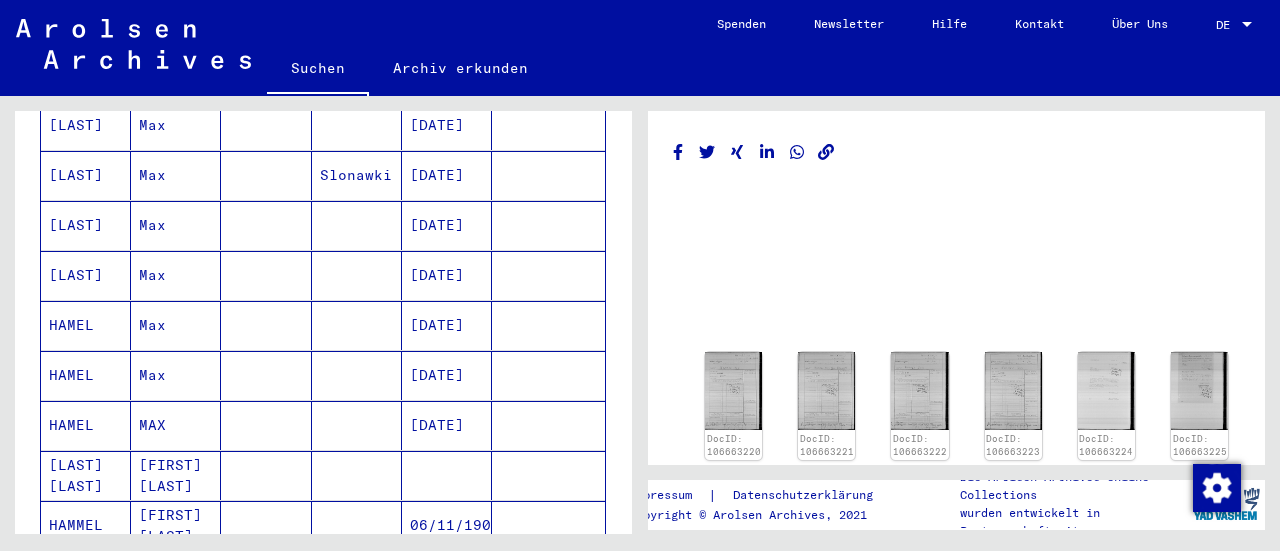 scroll, scrollTop: 522, scrollLeft: 0, axis: vertical 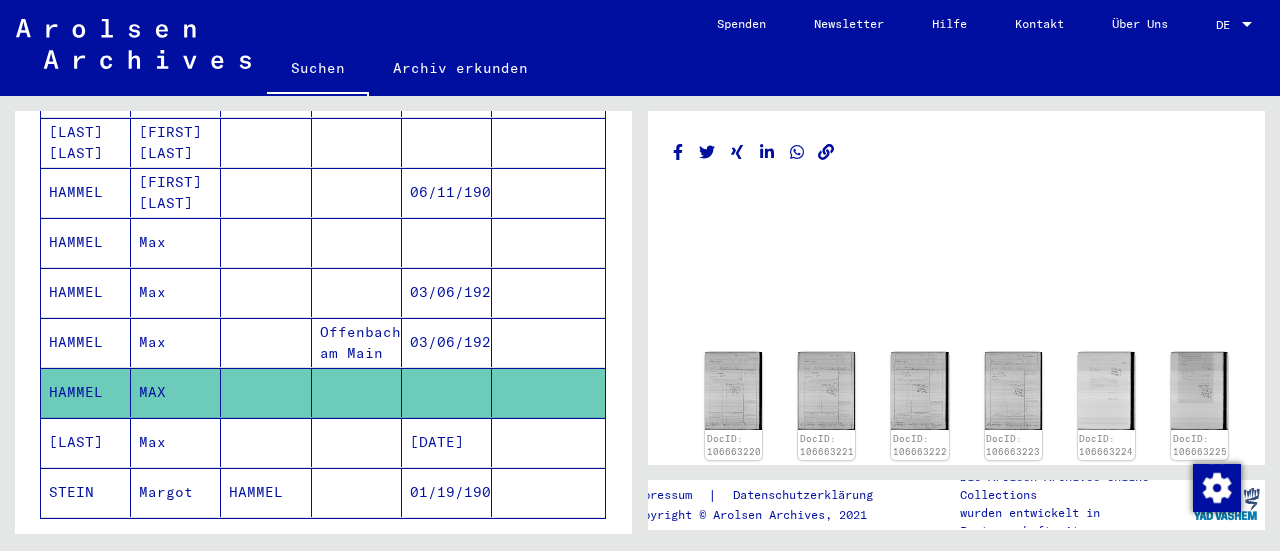 click on "HAMMEL" at bounding box center [86, 292] 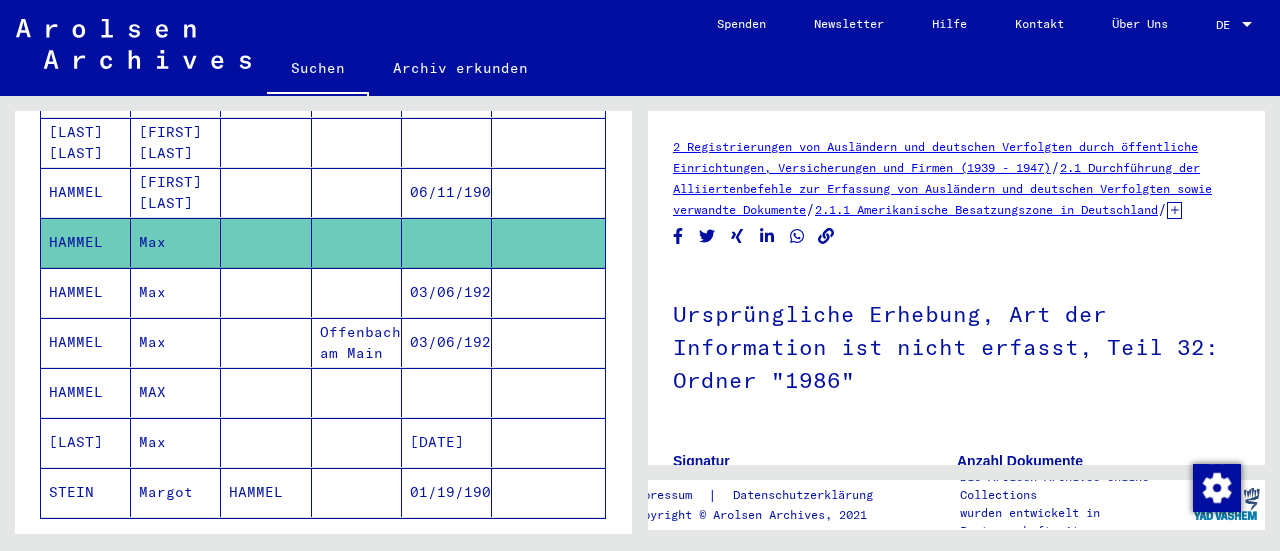 scroll, scrollTop: 0, scrollLeft: 0, axis: both 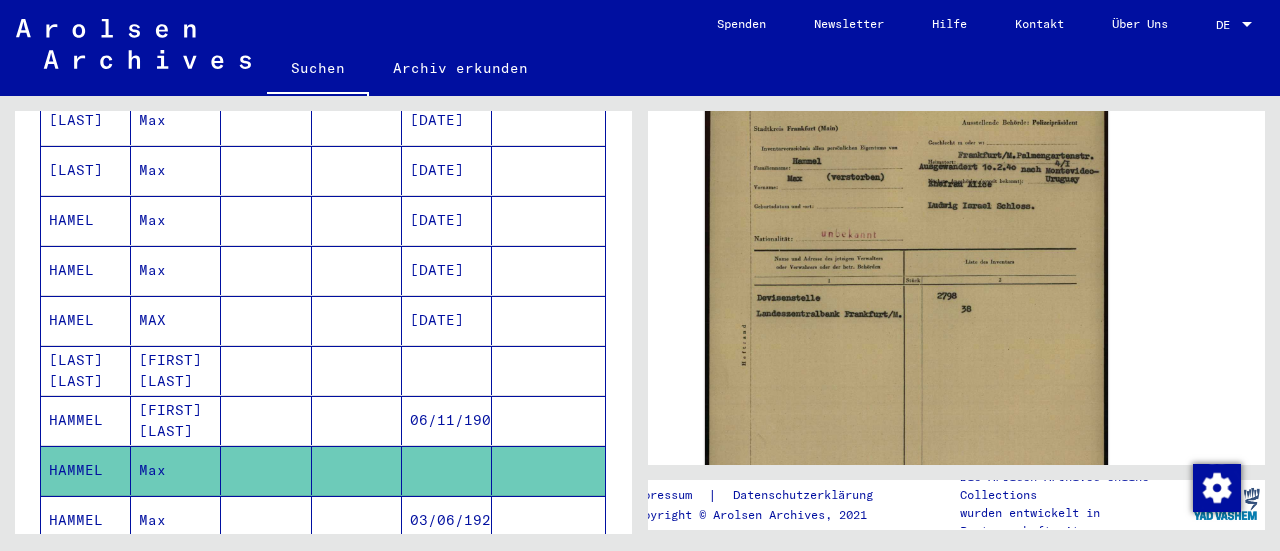 click on "HAMEL" at bounding box center [86, 370] 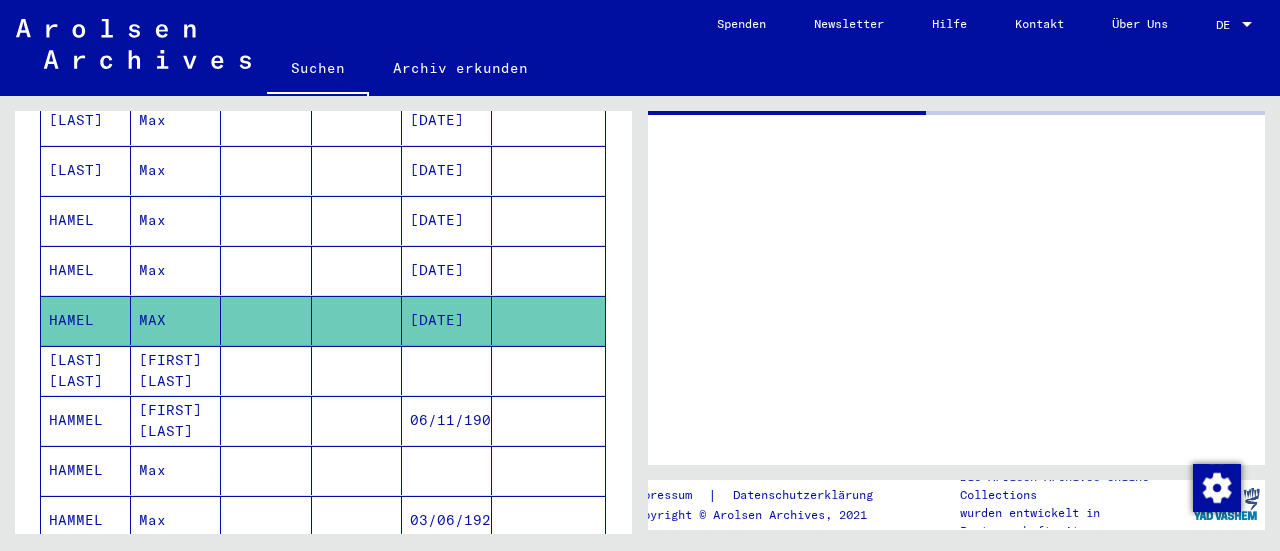 scroll, scrollTop: 0, scrollLeft: 0, axis: both 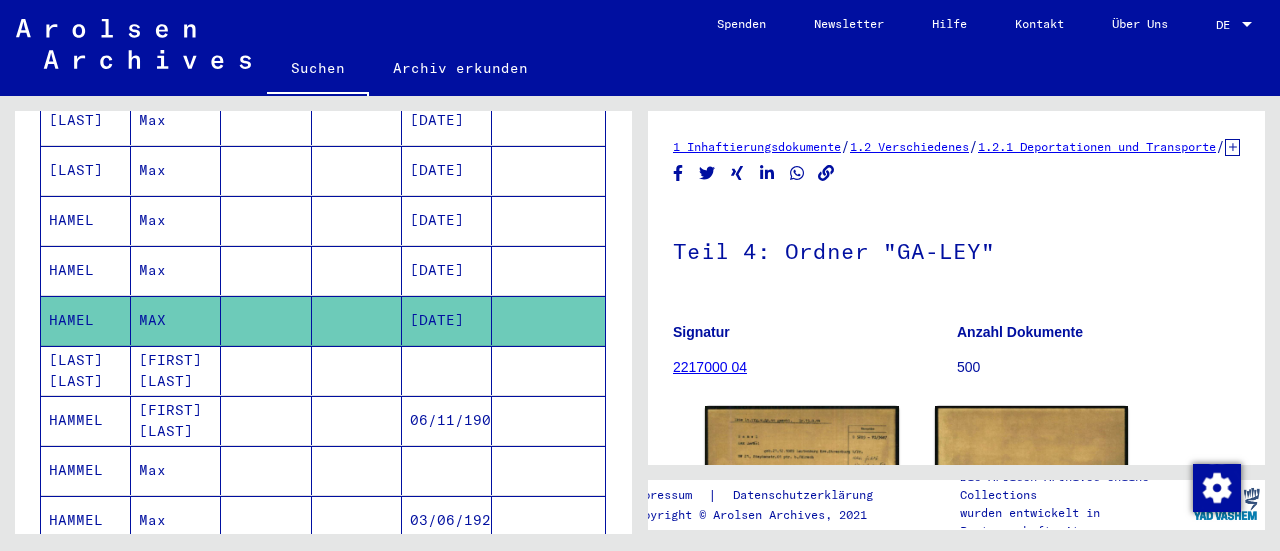 click on "HAMEL" at bounding box center [86, 320] 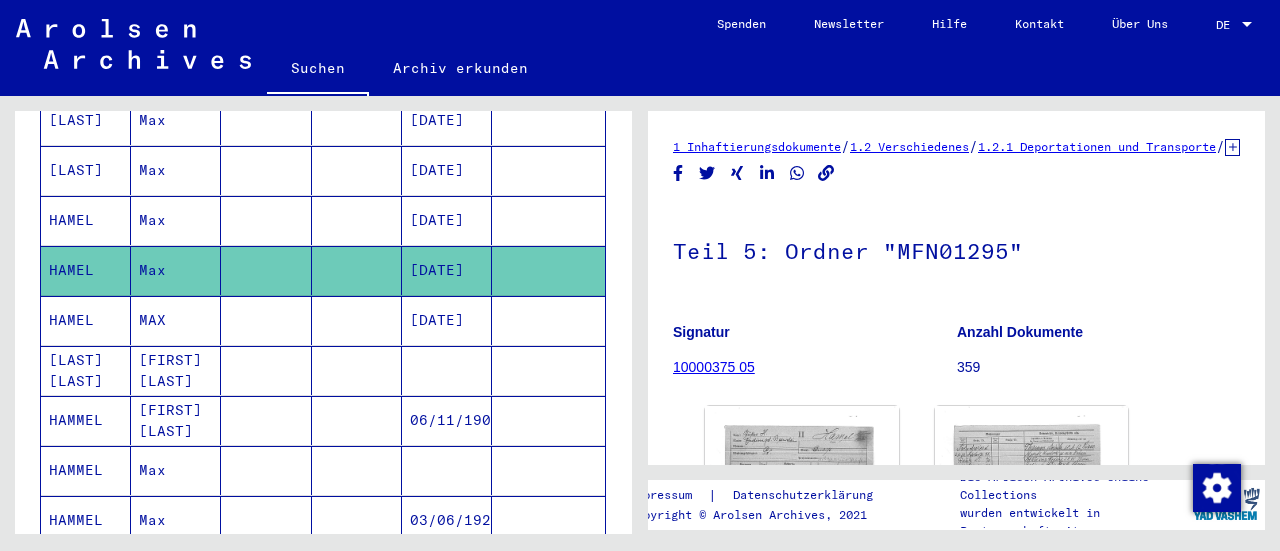 scroll, scrollTop: 0, scrollLeft: 0, axis: both 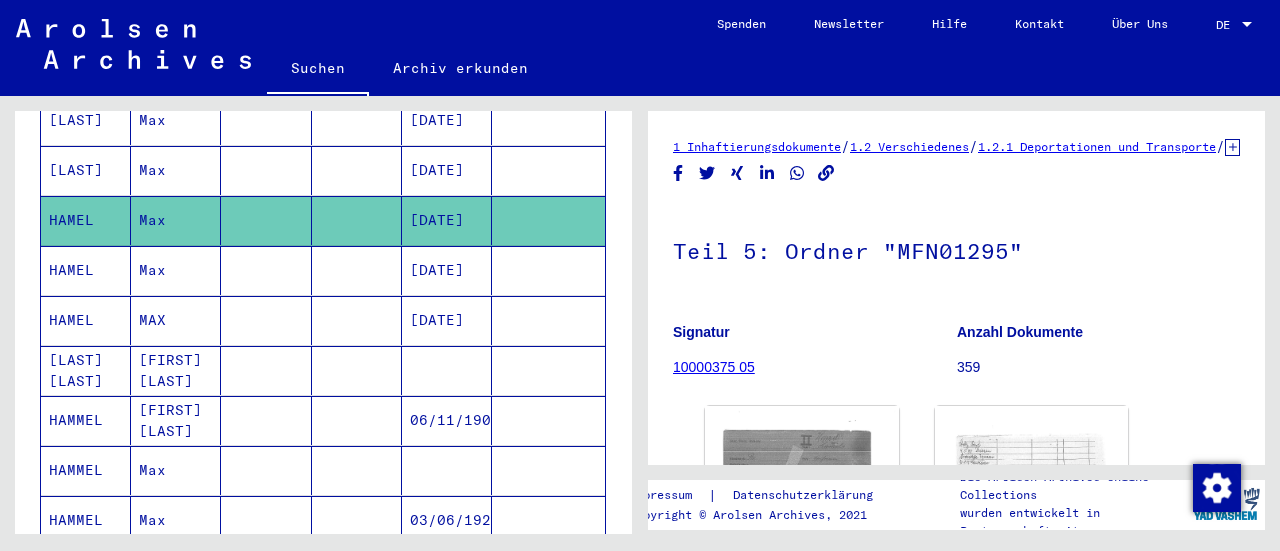 click 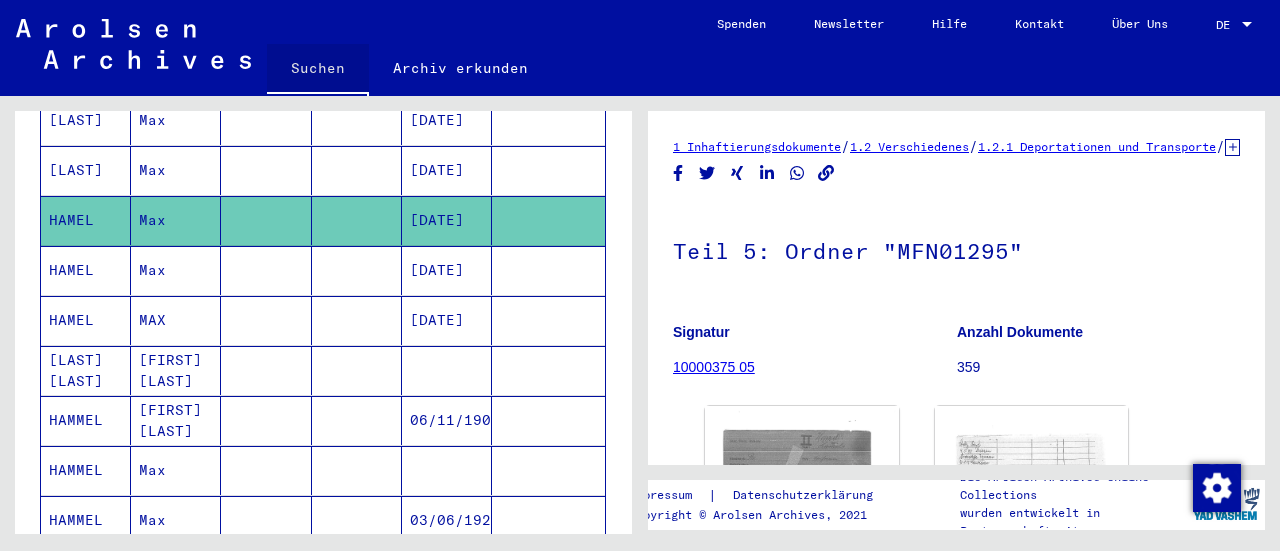 click on "Suchen" 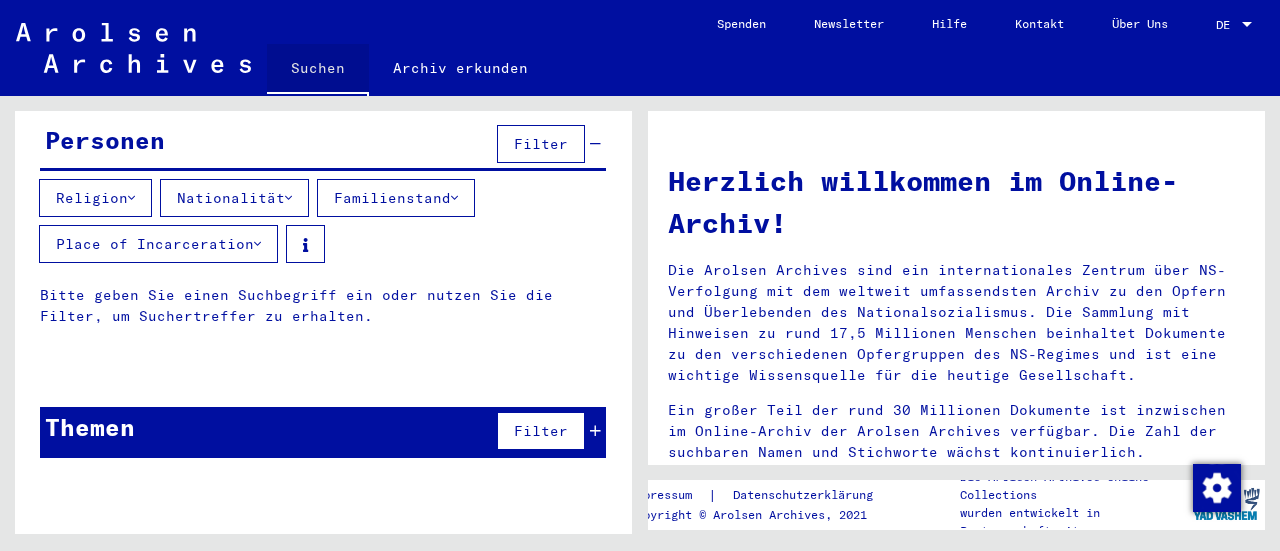 scroll, scrollTop: 172, scrollLeft: 0, axis: vertical 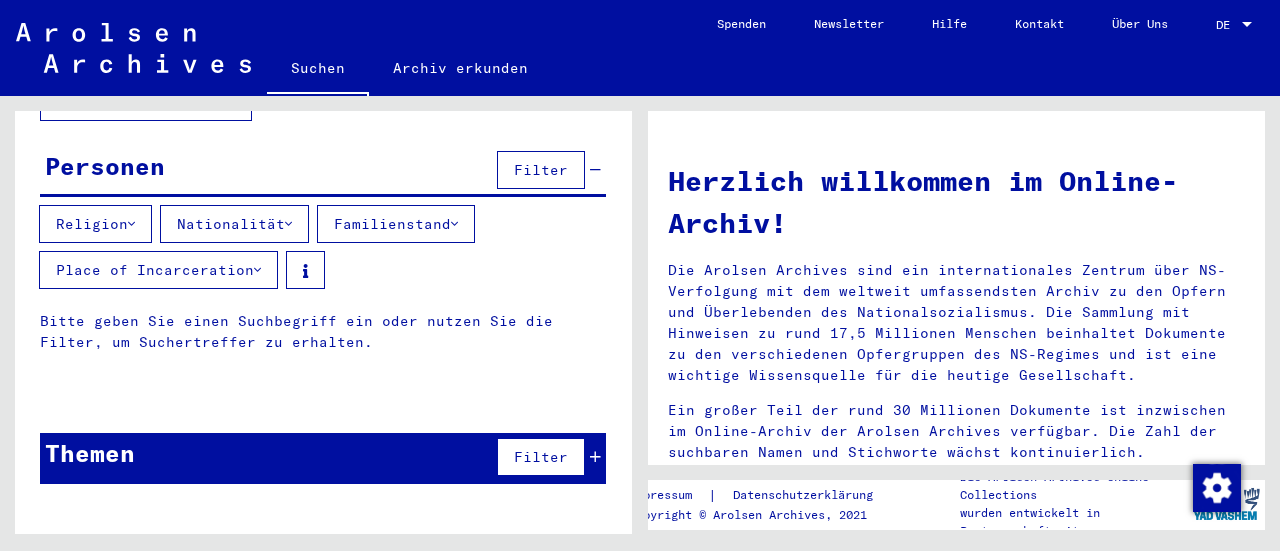 click on "Filter" at bounding box center (541, 457) 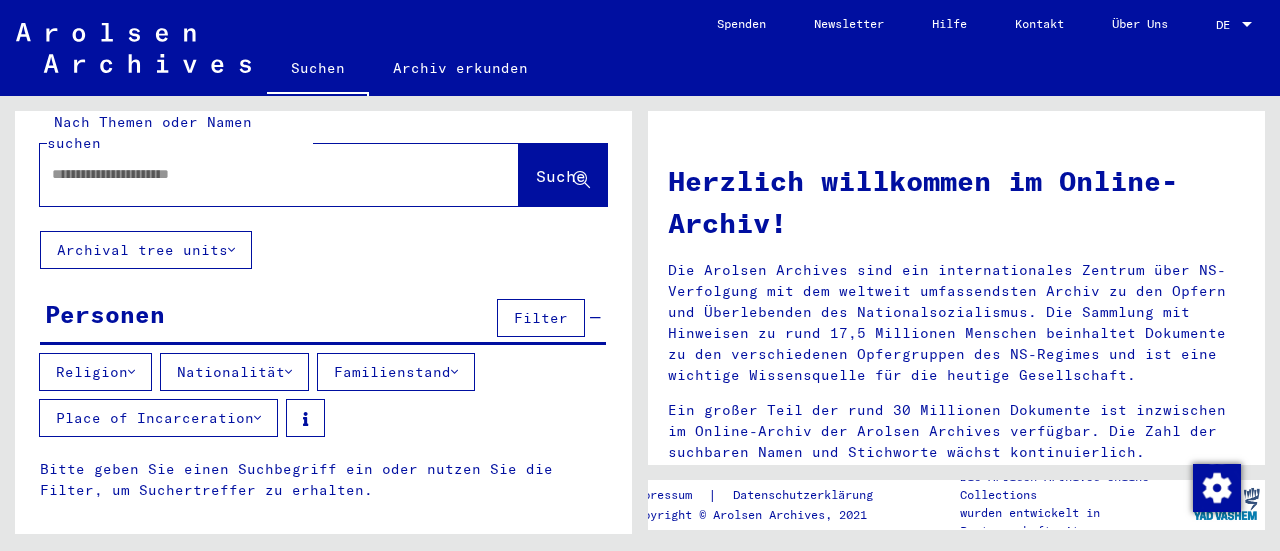 scroll, scrollTop: 0, scrollLeft: 0, axis: both 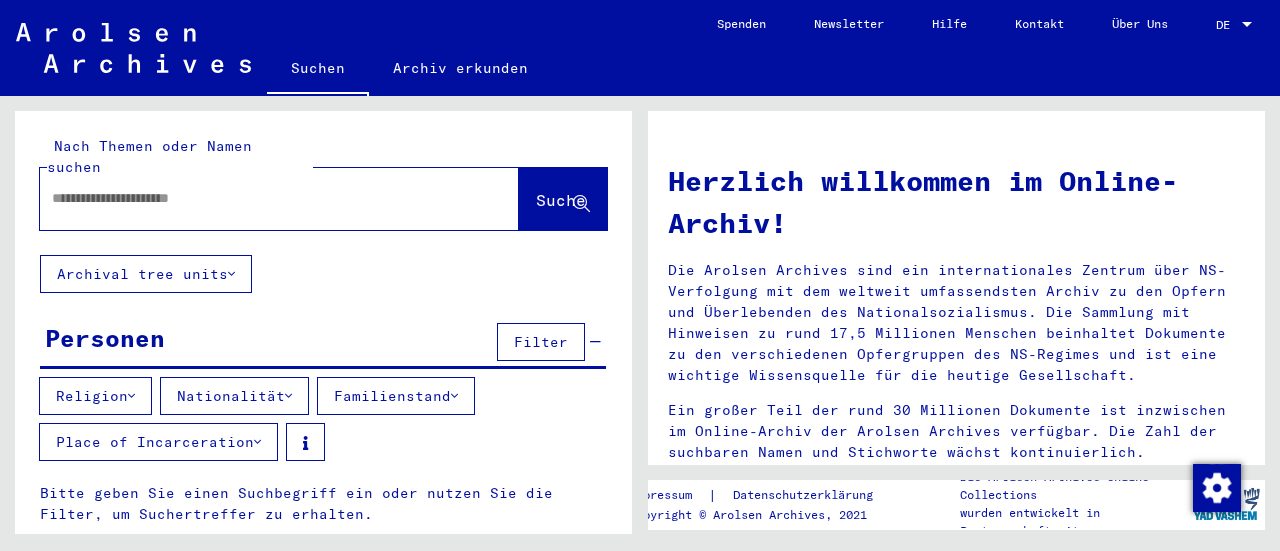 click on "Archival tree units" 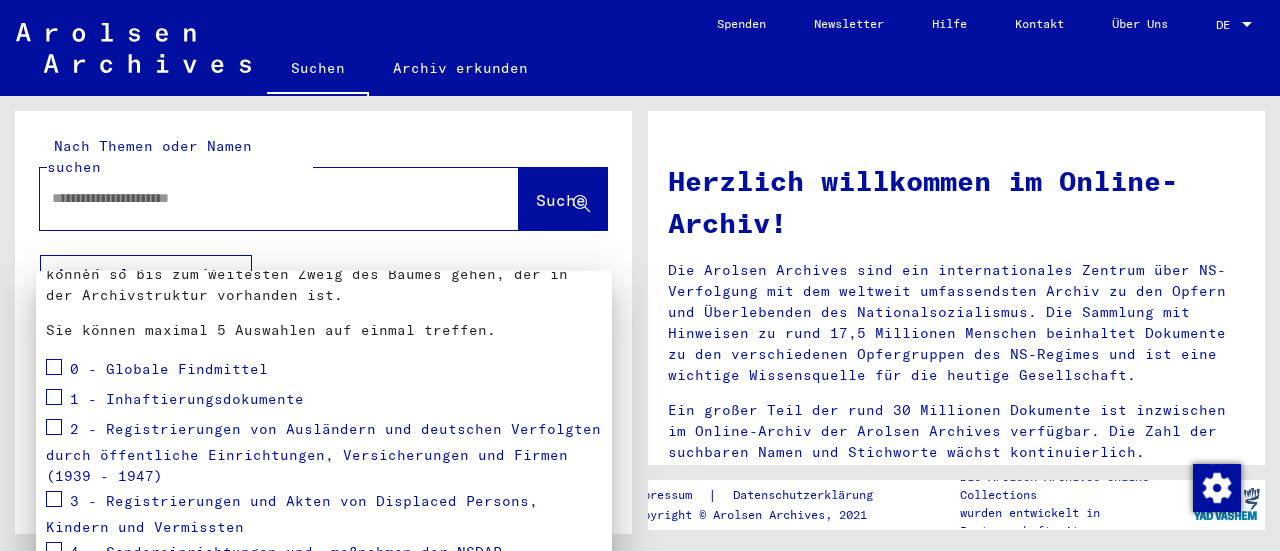 scroll, scrollTop: 175, scrollLeft: 0, axis: vertical 